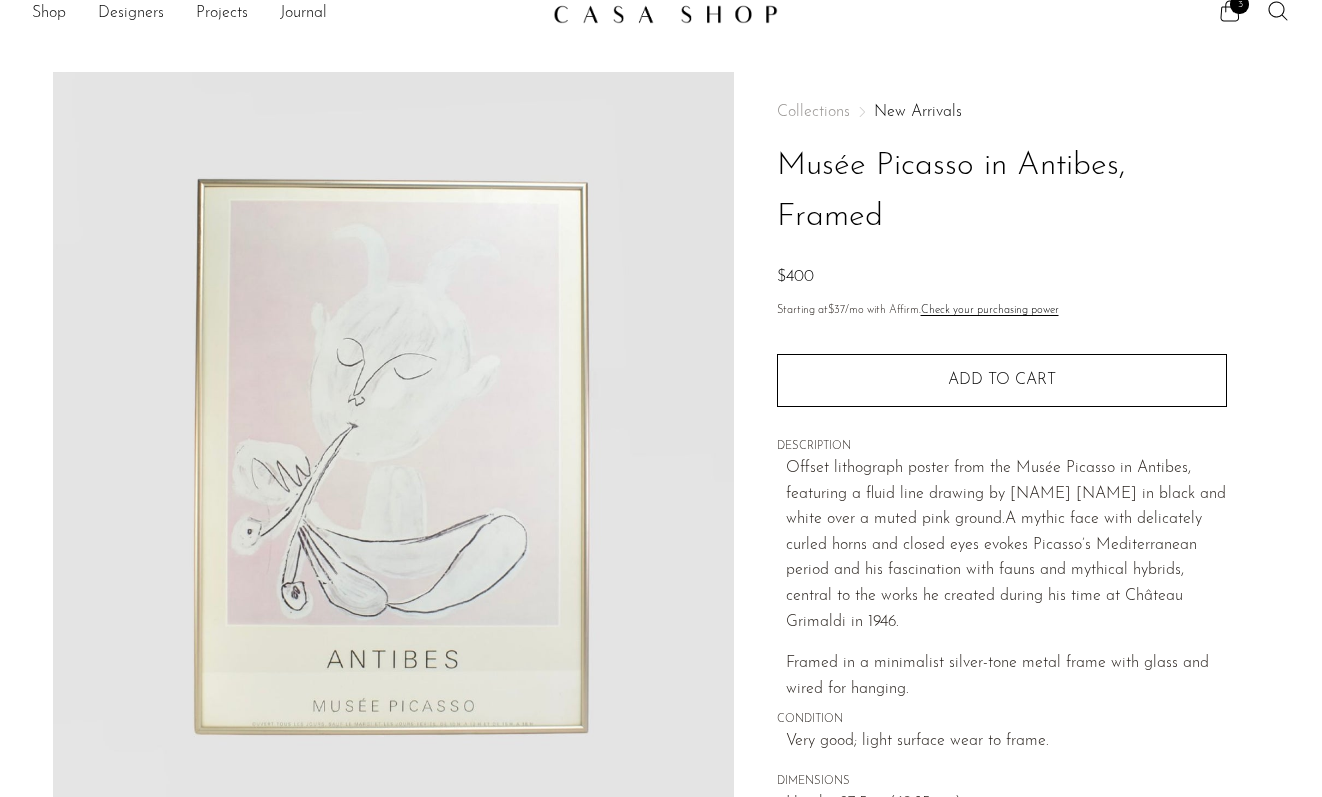 scroll, scrollTop: 0, scrollLeft: 0, axis: both 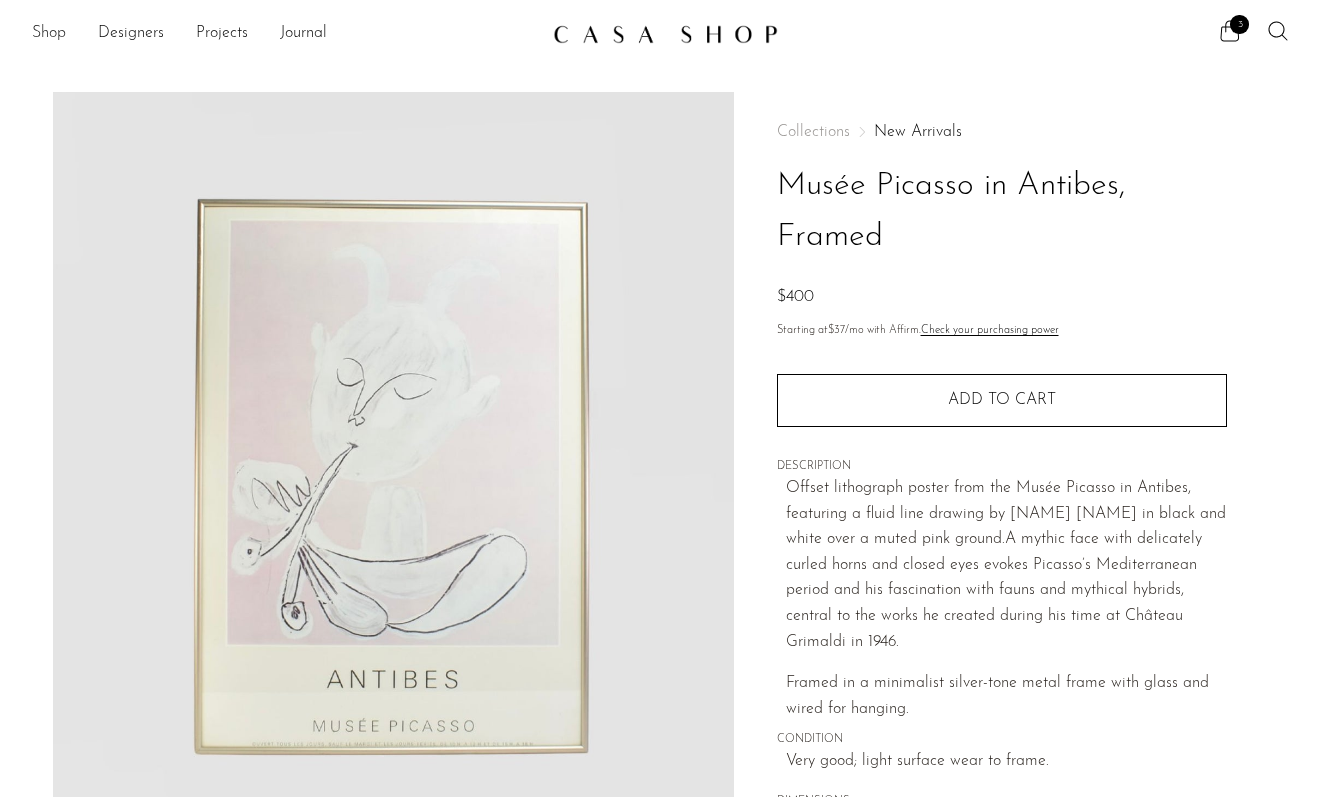 click on "Shop" at bounding box center [49, 34] 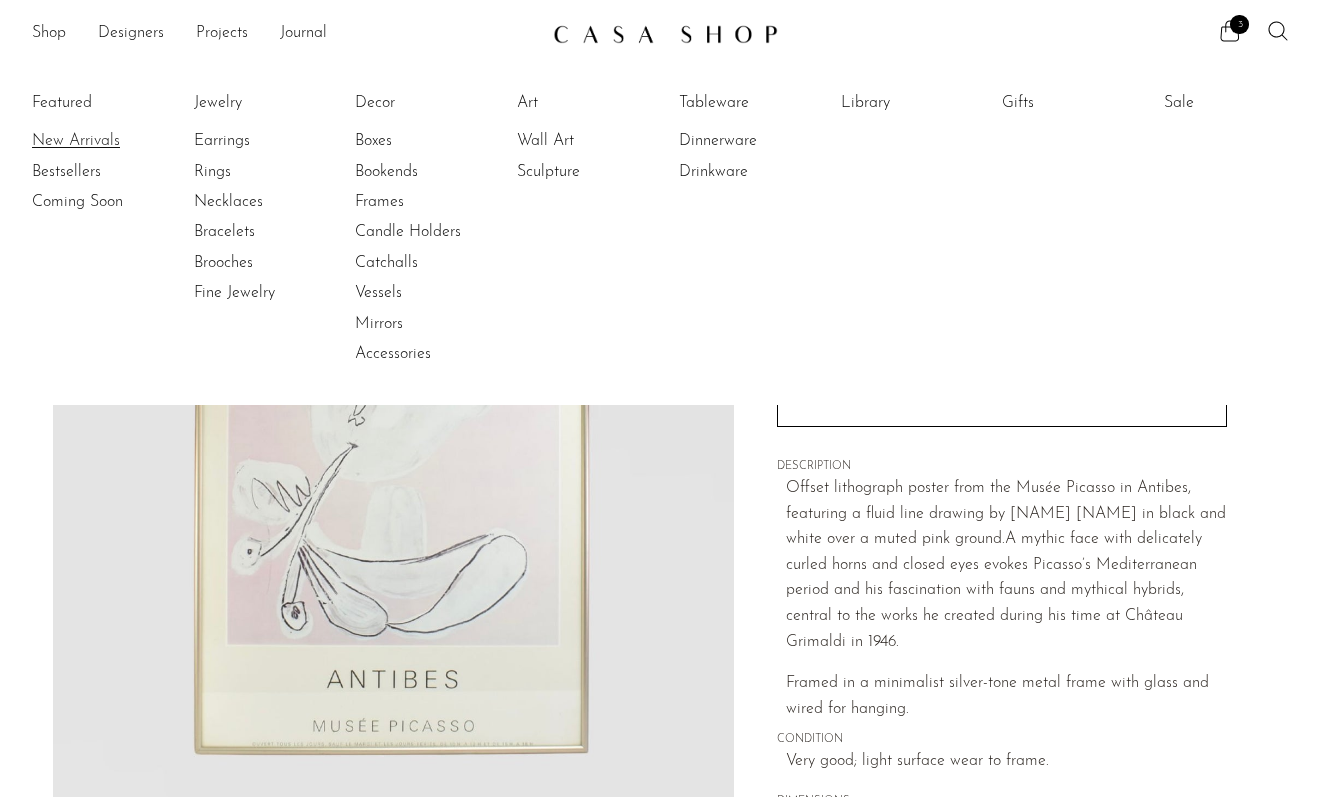 click on "New Arrivals" at bounding box center [107, 141] 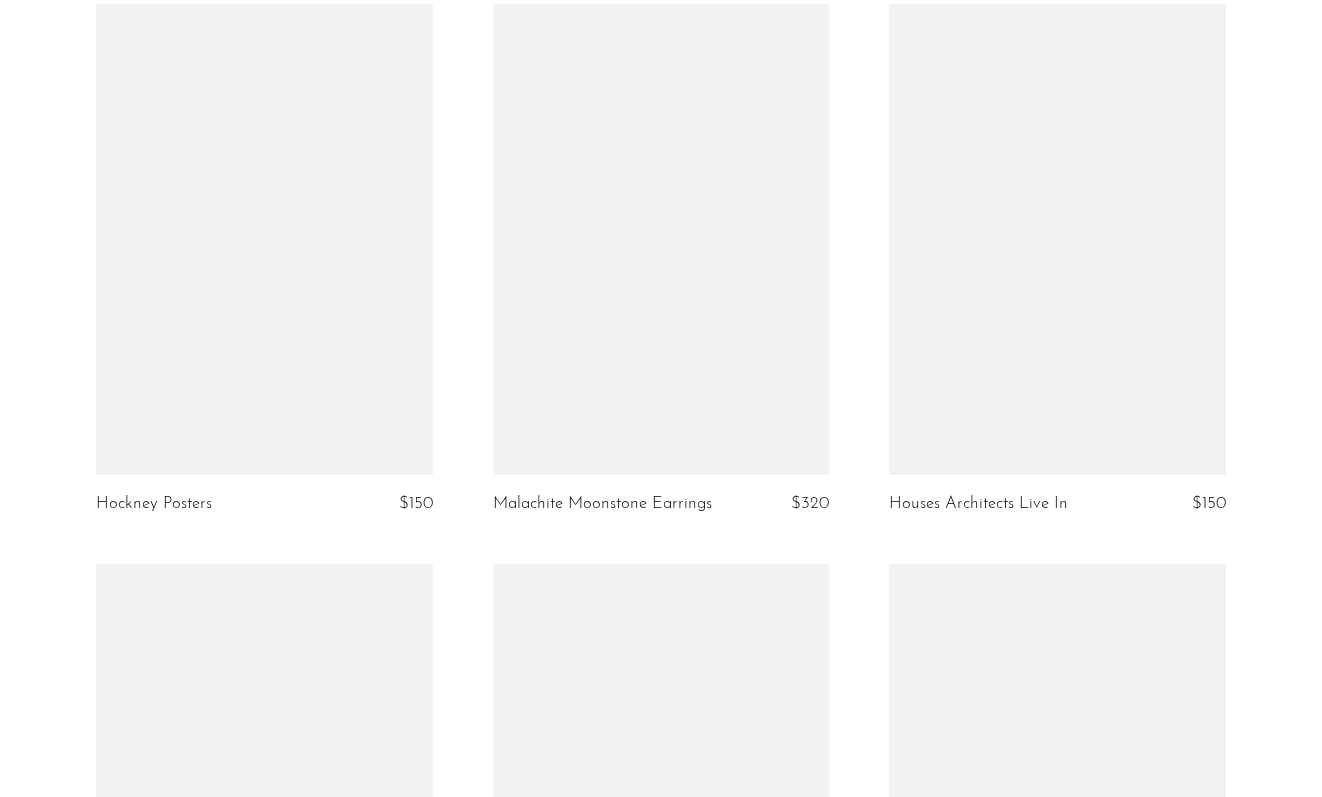 scroll, scrollTop: 5910, scrollLeft: 0, axis: vertical 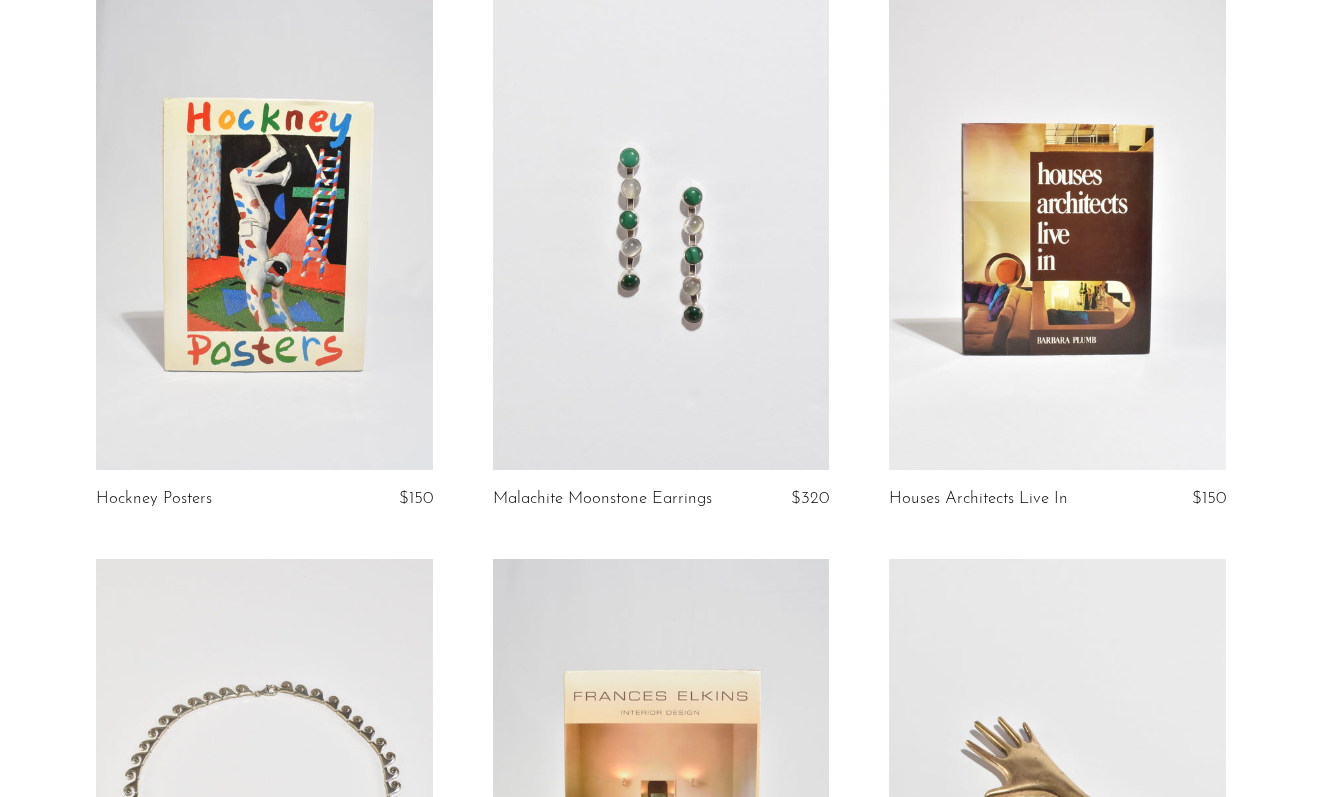 click at bounding box center (264, 234) 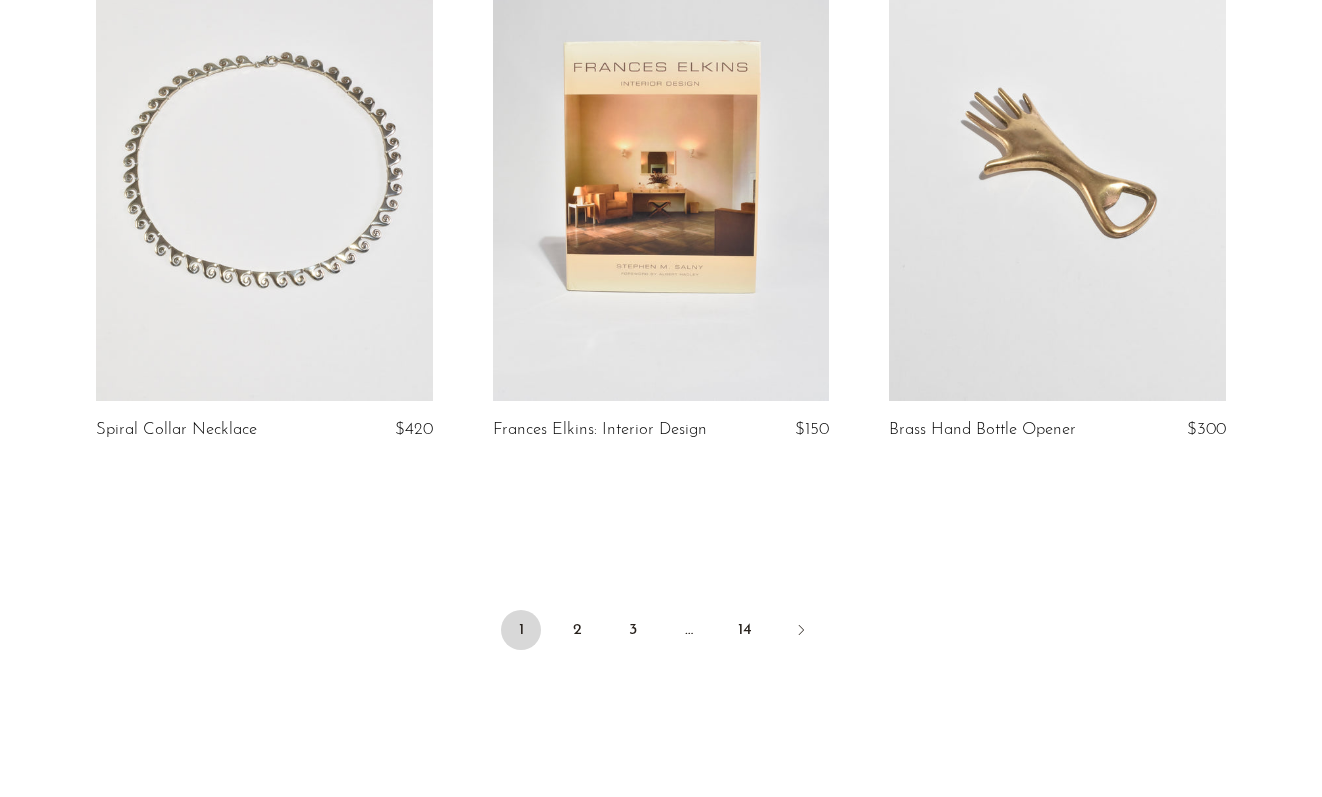 scroll, scrollTop: 6538, scrollLeft: 0, axis: vertical 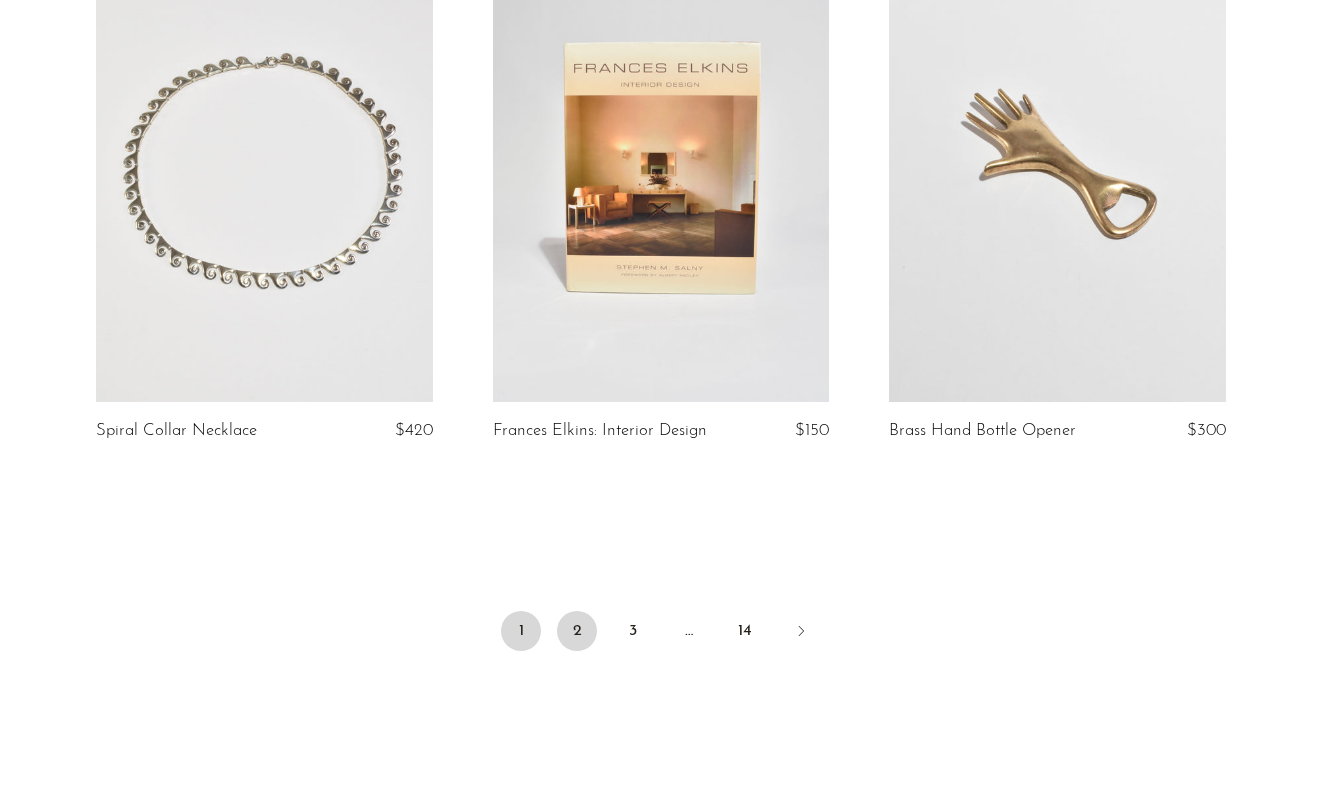 click on "2" at bounding box center [577, 631] 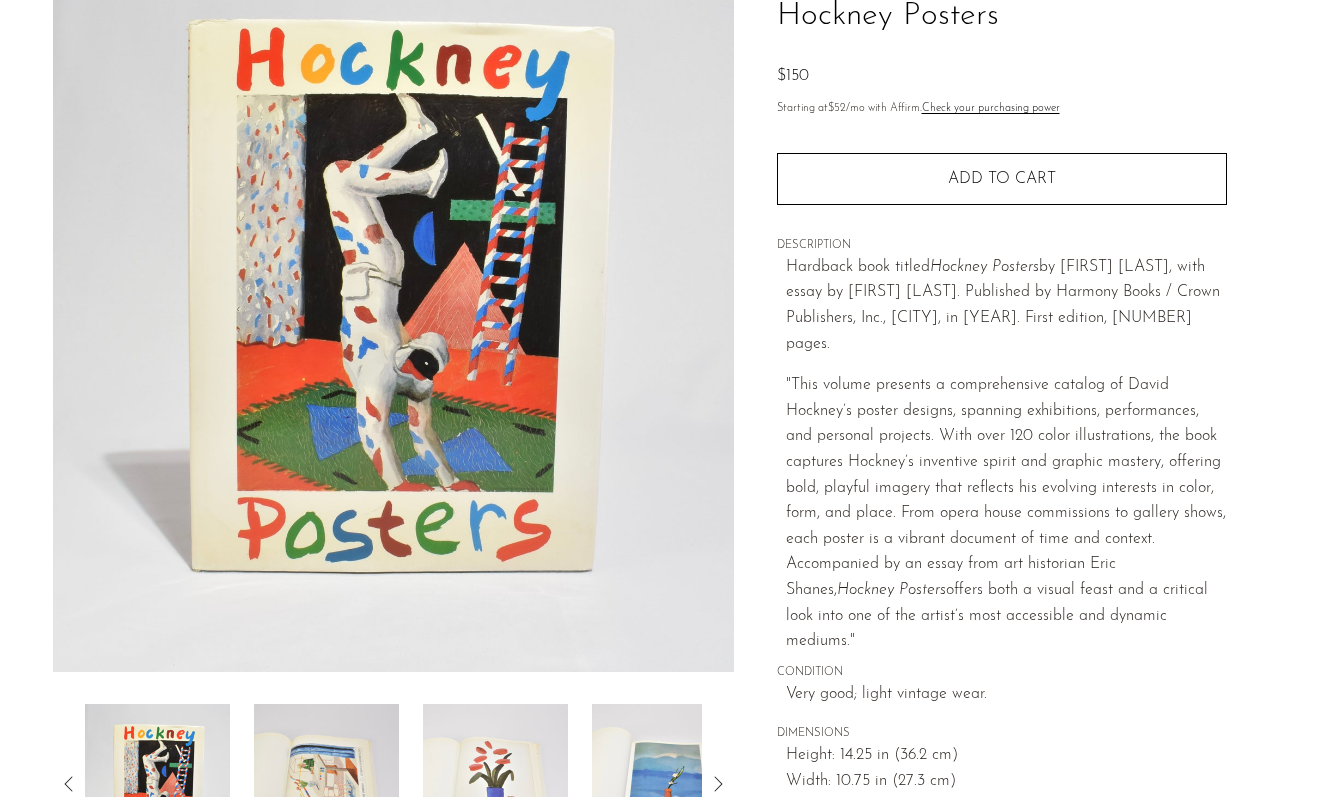 scroll, scrollTop: 134, scrollLeft: 0, axis: vertical 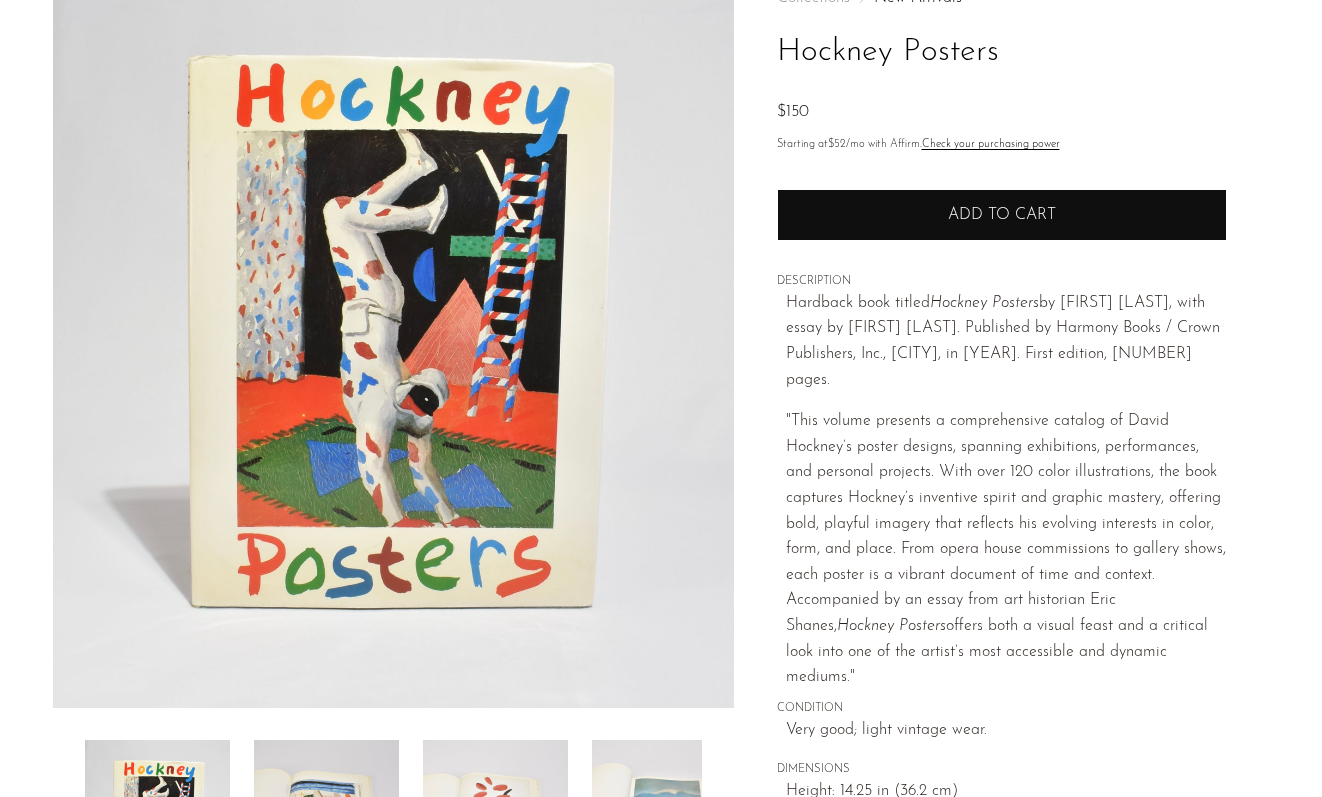 click on "Add to cart" at bounding box center (1002, 215) 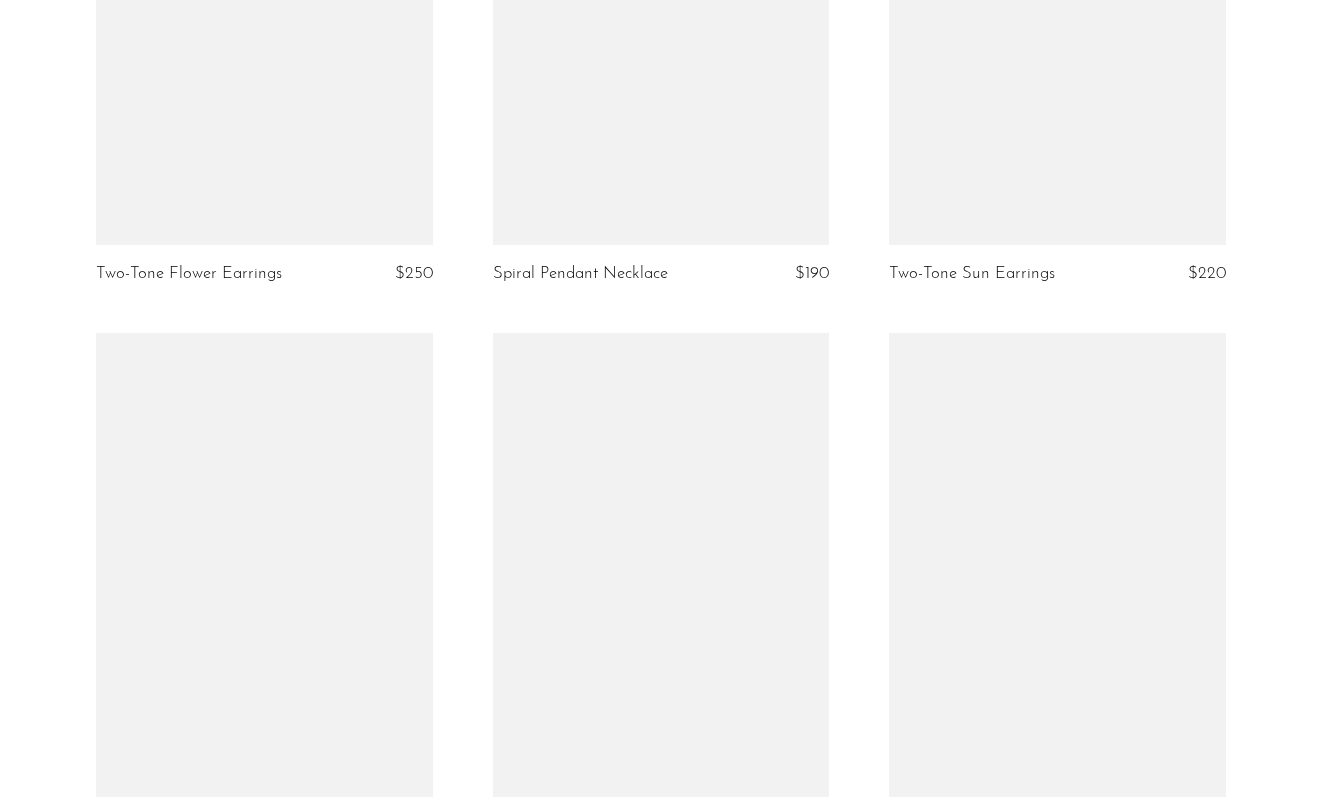 scroll, scrollTop: 5499, scrollLeft: 0, axis: vertical 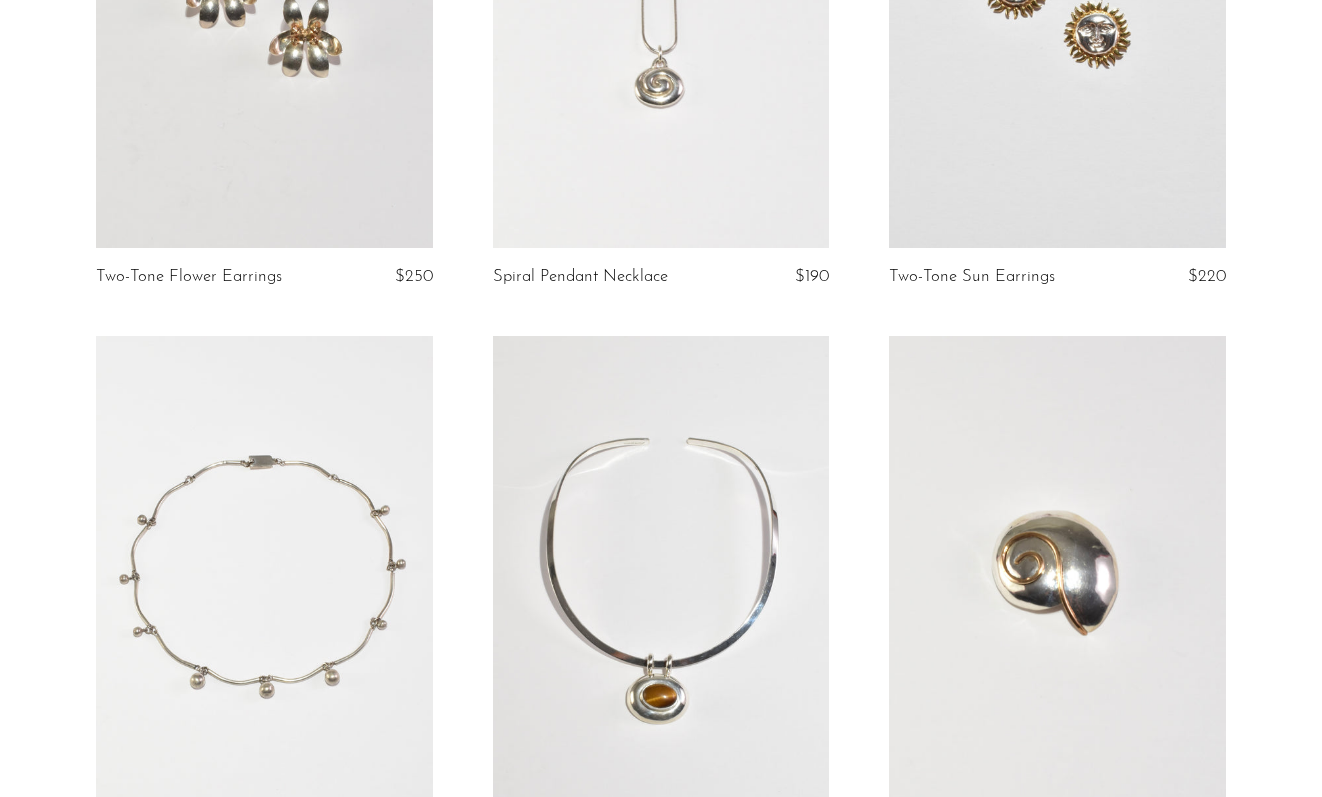 click at bounding box center [264, 12] 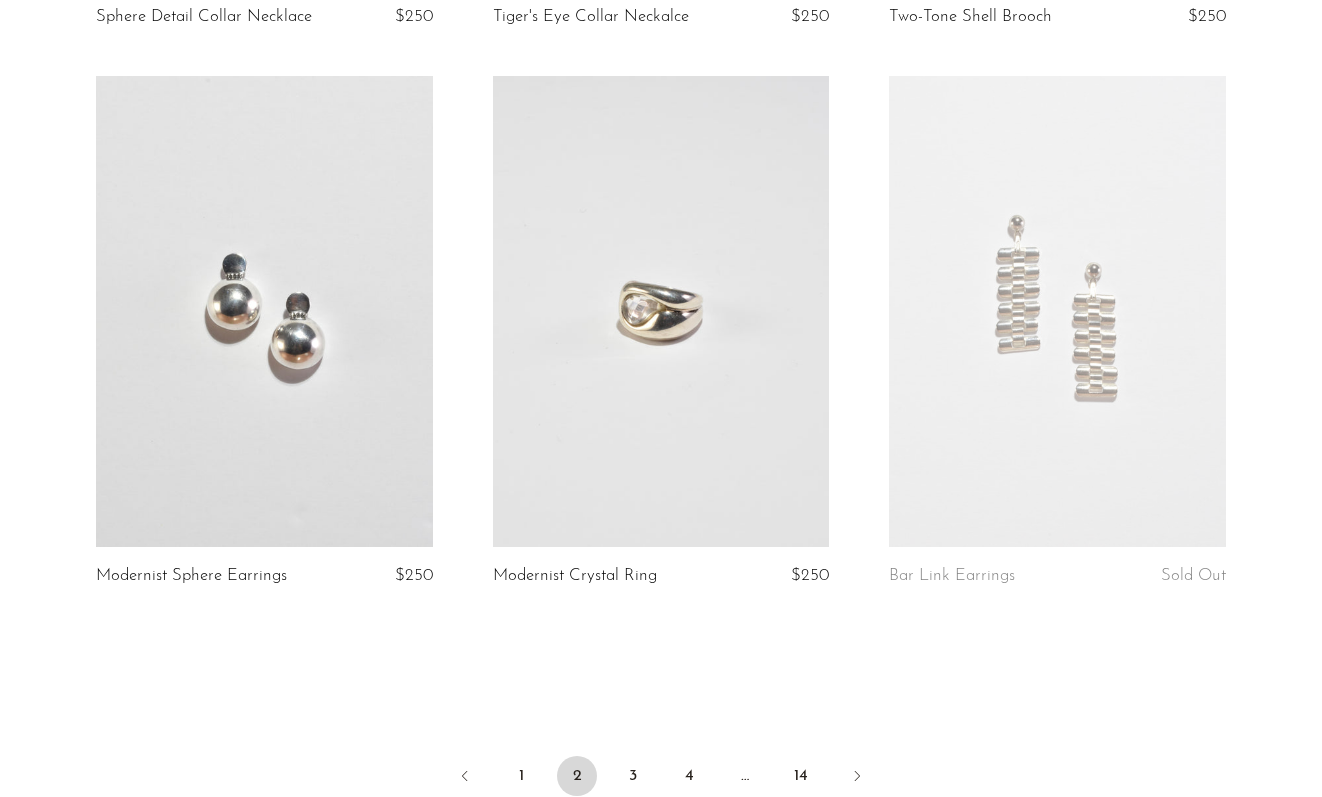 scroll, scrollTop: 6623, scrollLeft: 0, axis: vertical 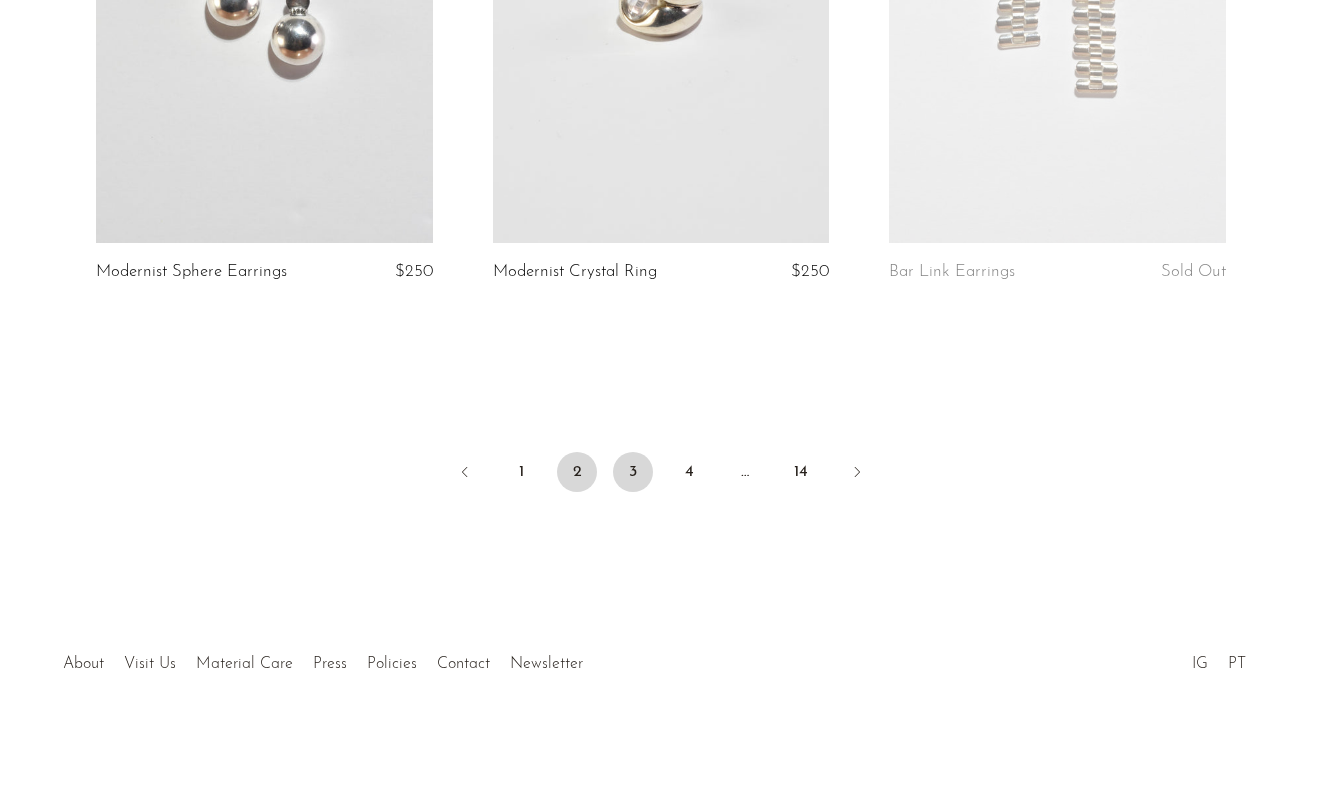 click on "3" at bounding box center [633, 472] 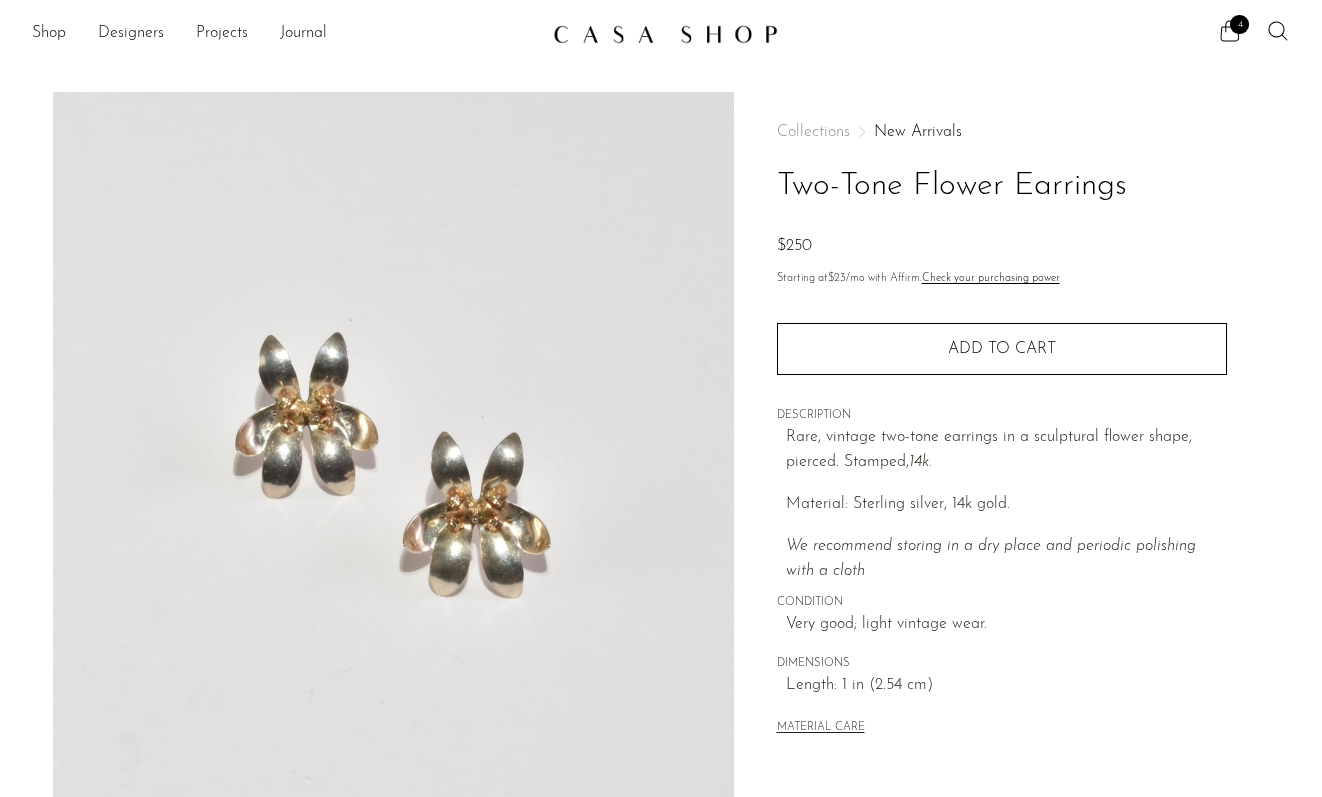 scroll, scrollTop: 505, scrollLeft: 0, axis: vertical 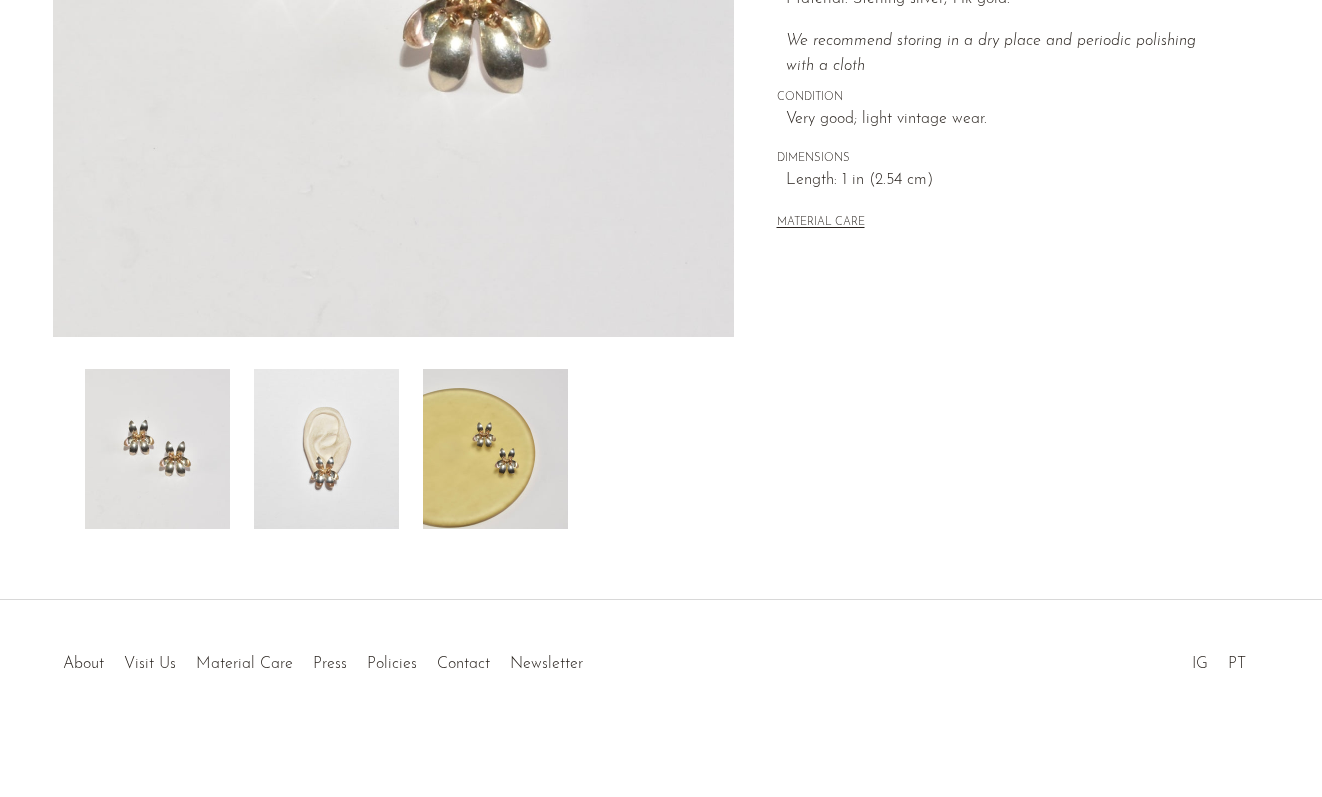 click at bounding box center [326, 449] 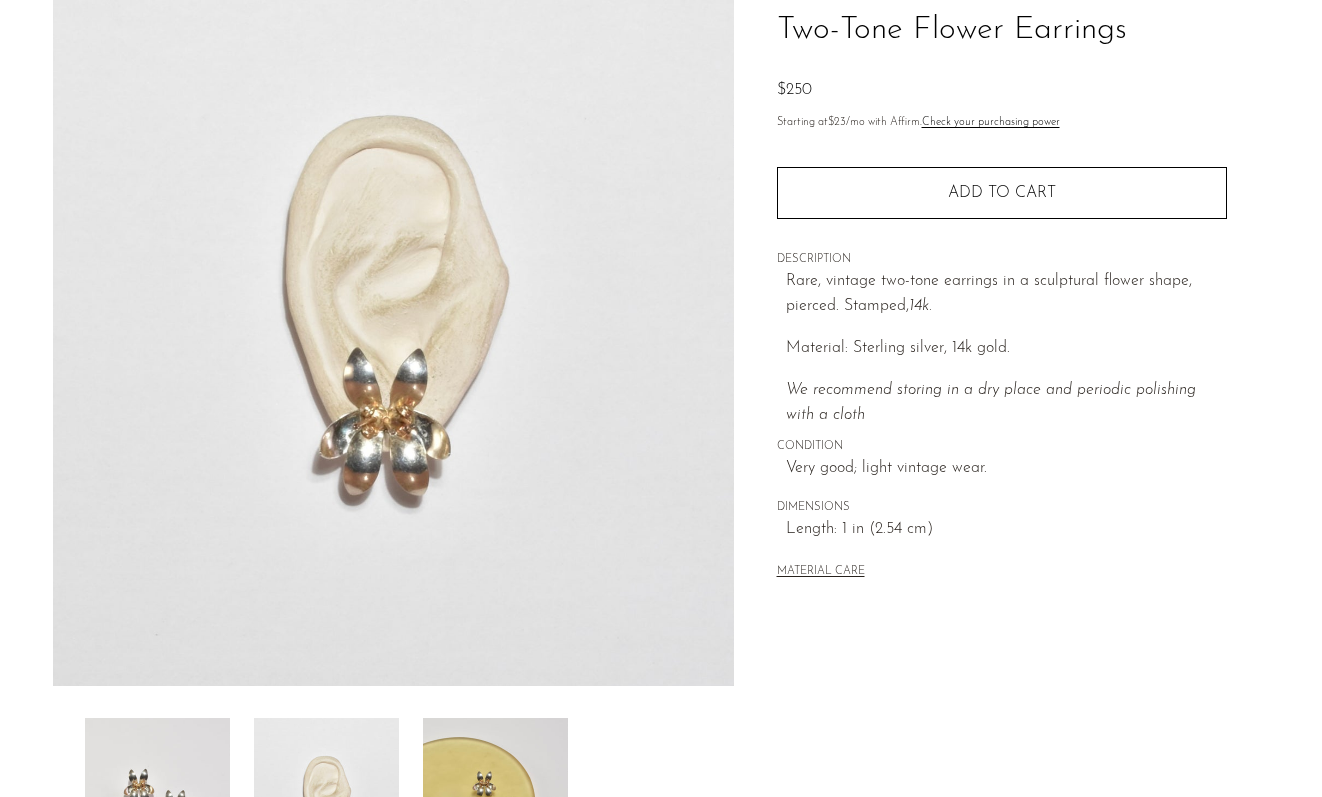 scroll, scrollTop: 82, scrollLeft: 0, axis: vertical 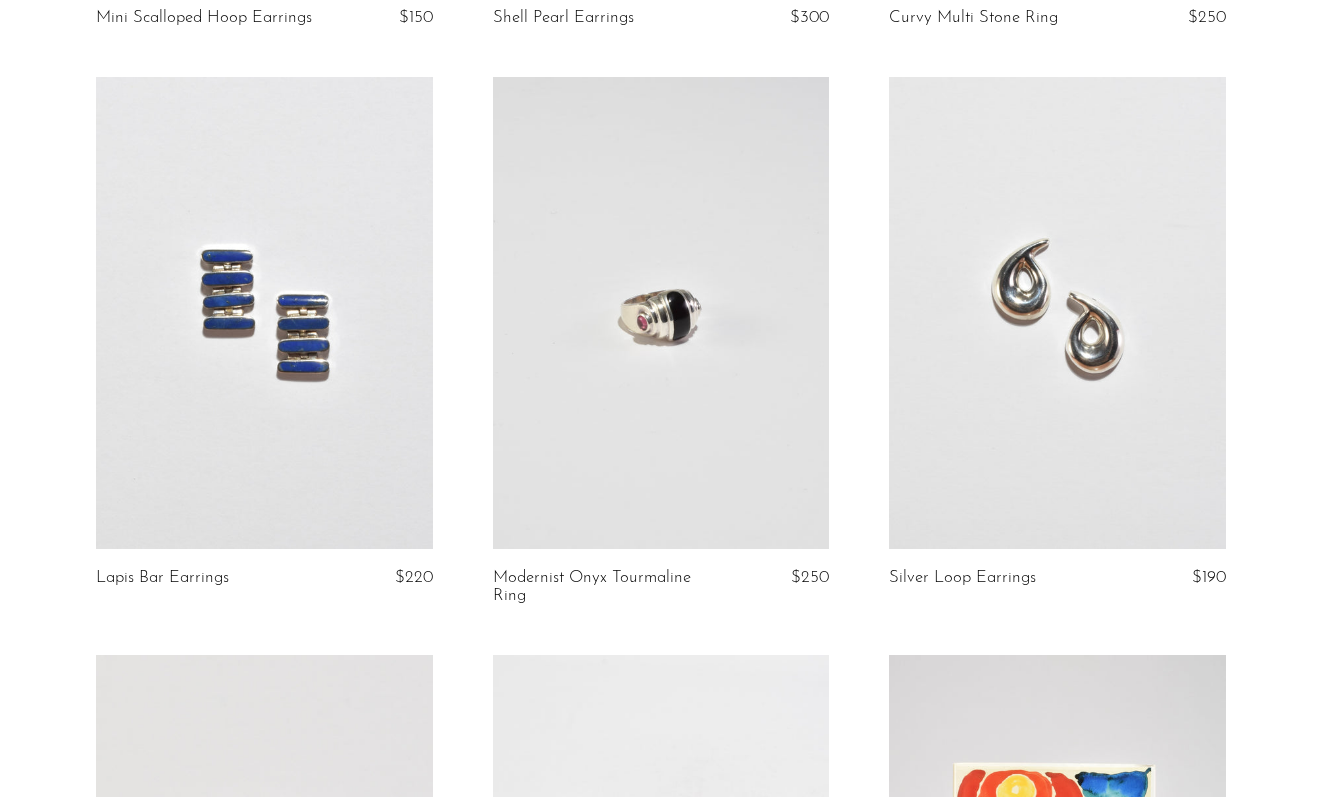click at bounding box center [264, 312] 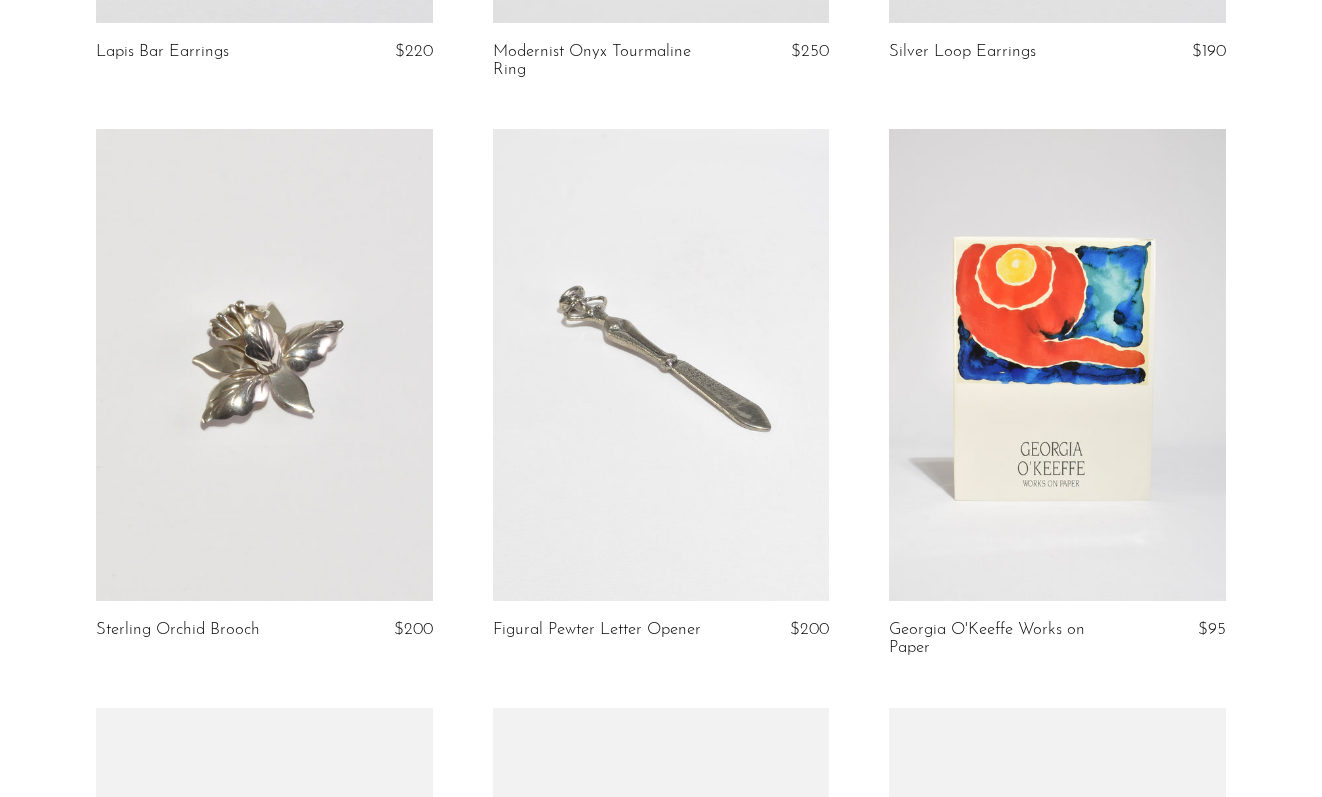 scroll, scrollTop: 1199, scrollLeft: 0, axis: vertical 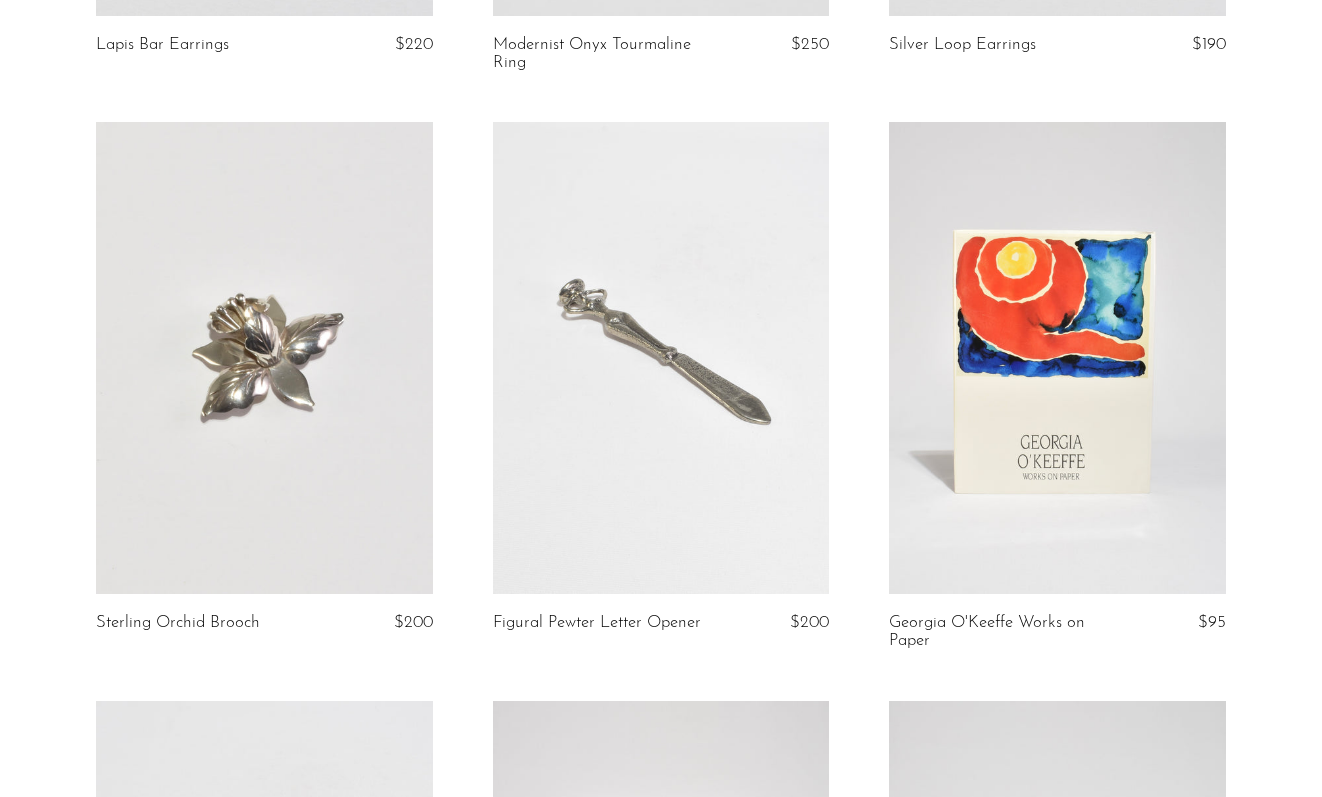 click at bounding box center (264, 357) 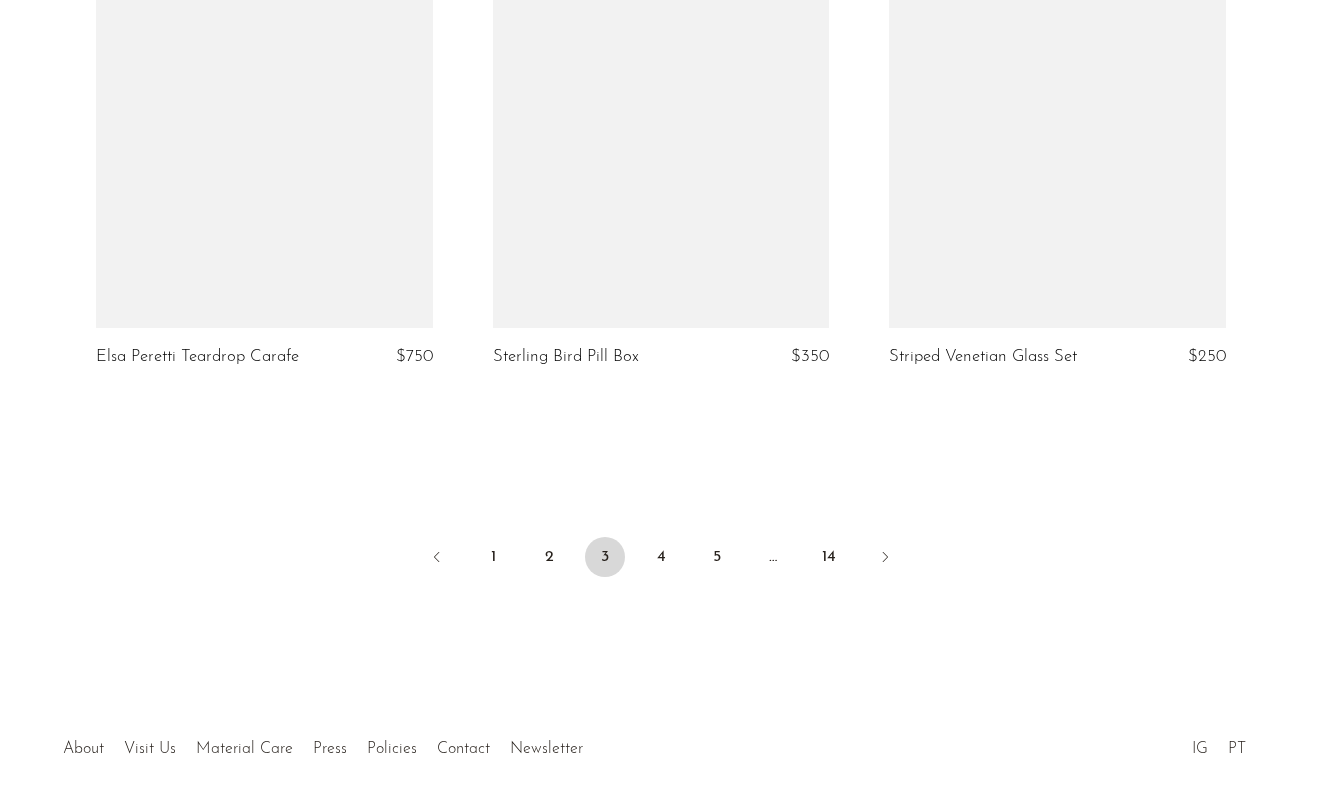 scroll, scrollTop: 6559, scrollLeft: 0, axis: vertical 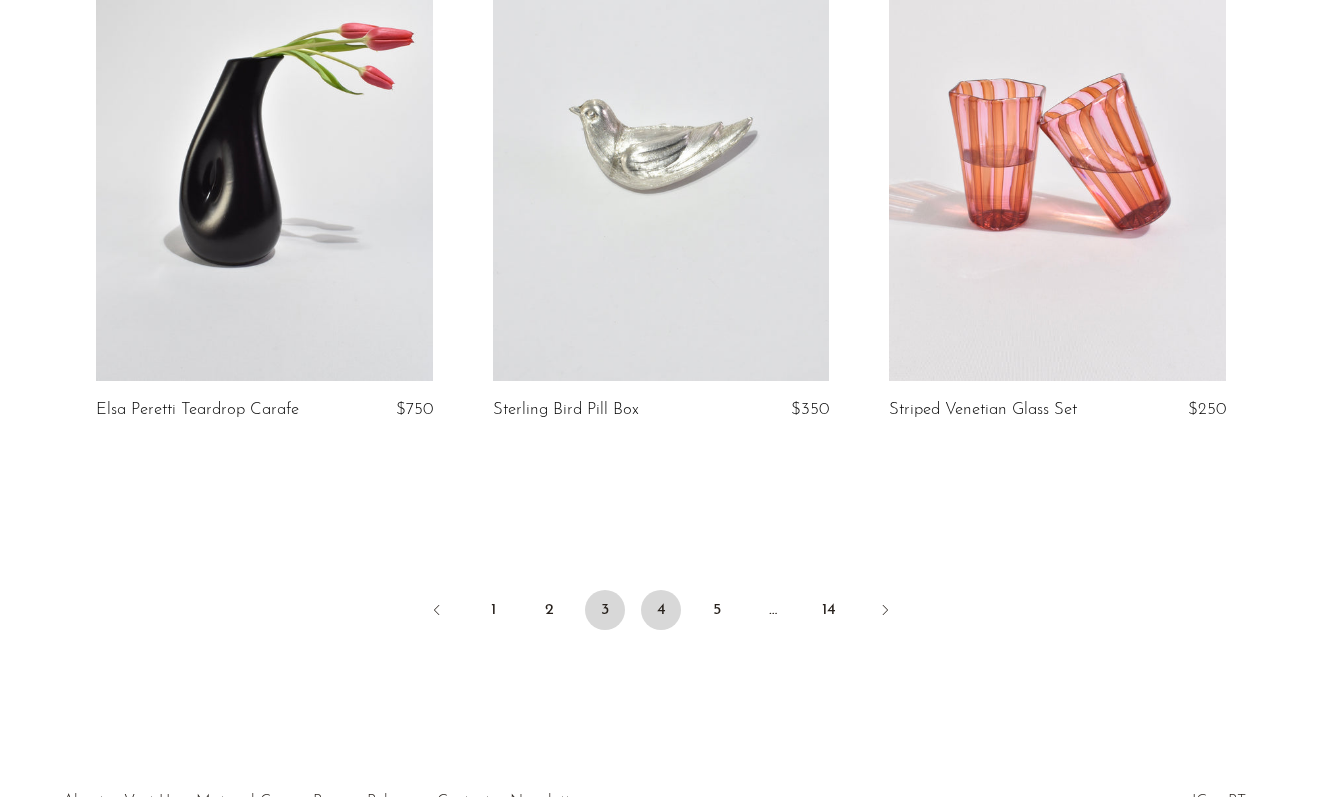 click on "4" at bounding box center (661, 610) 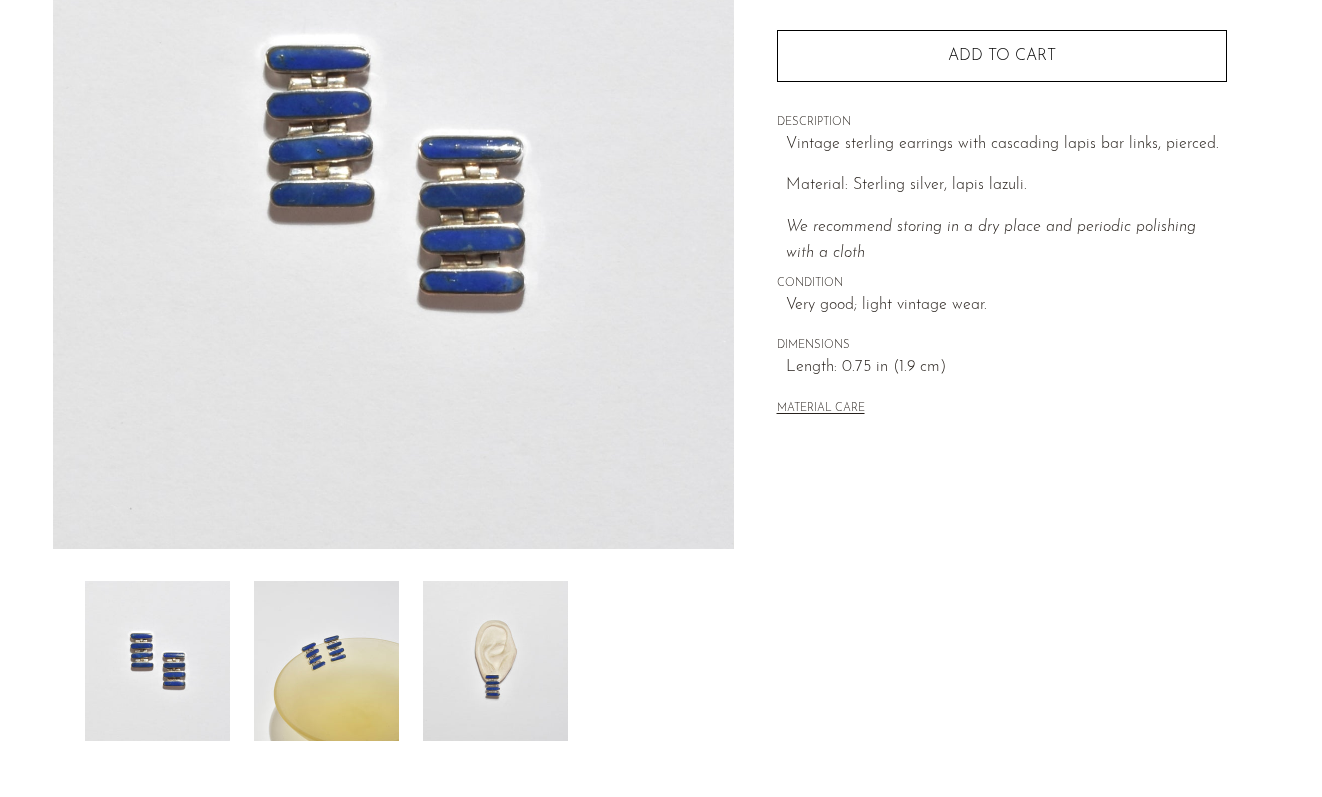 scroll, scrollTop: 351, scrollLeft: 0, axis: vertical 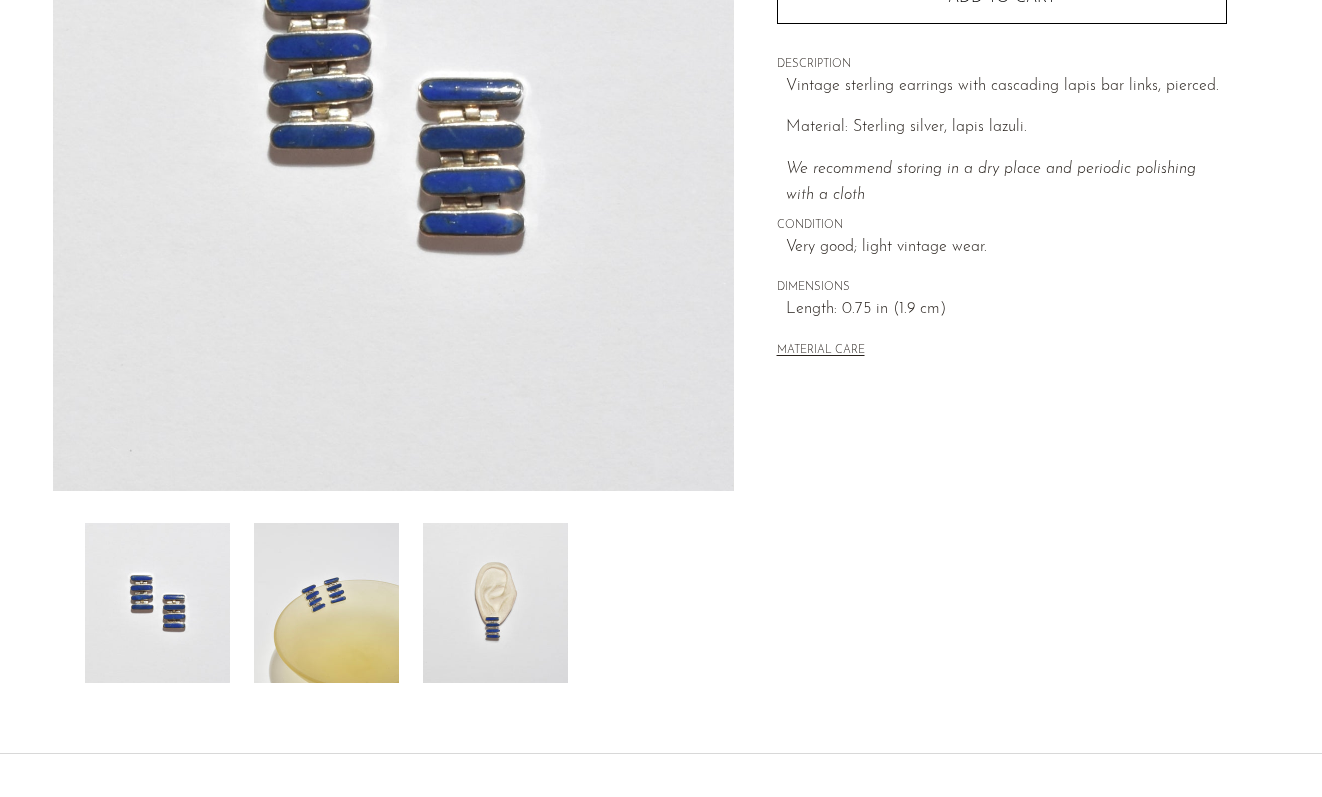 click at bounding box center (495, 603) 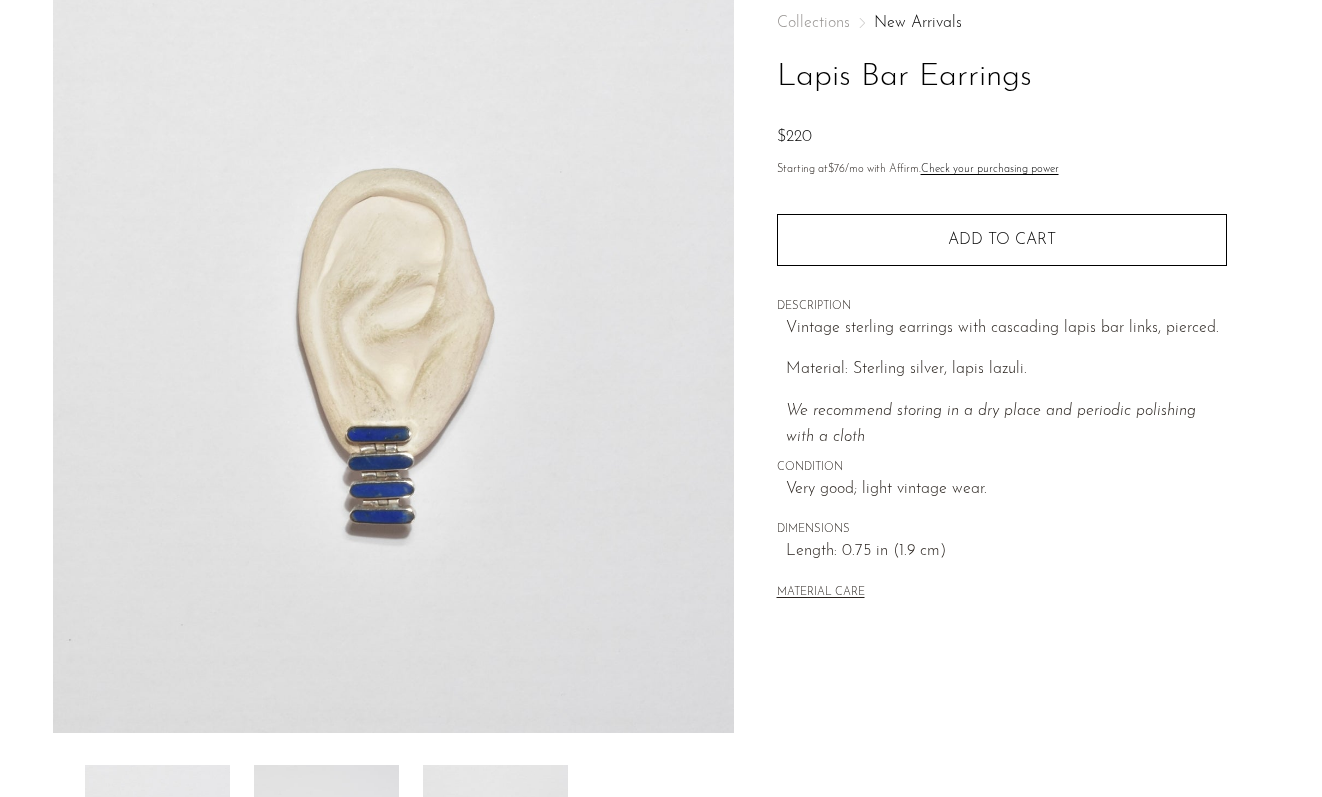 scroll, scrollTop: 56, scrollLeft: 0, axis: vertical 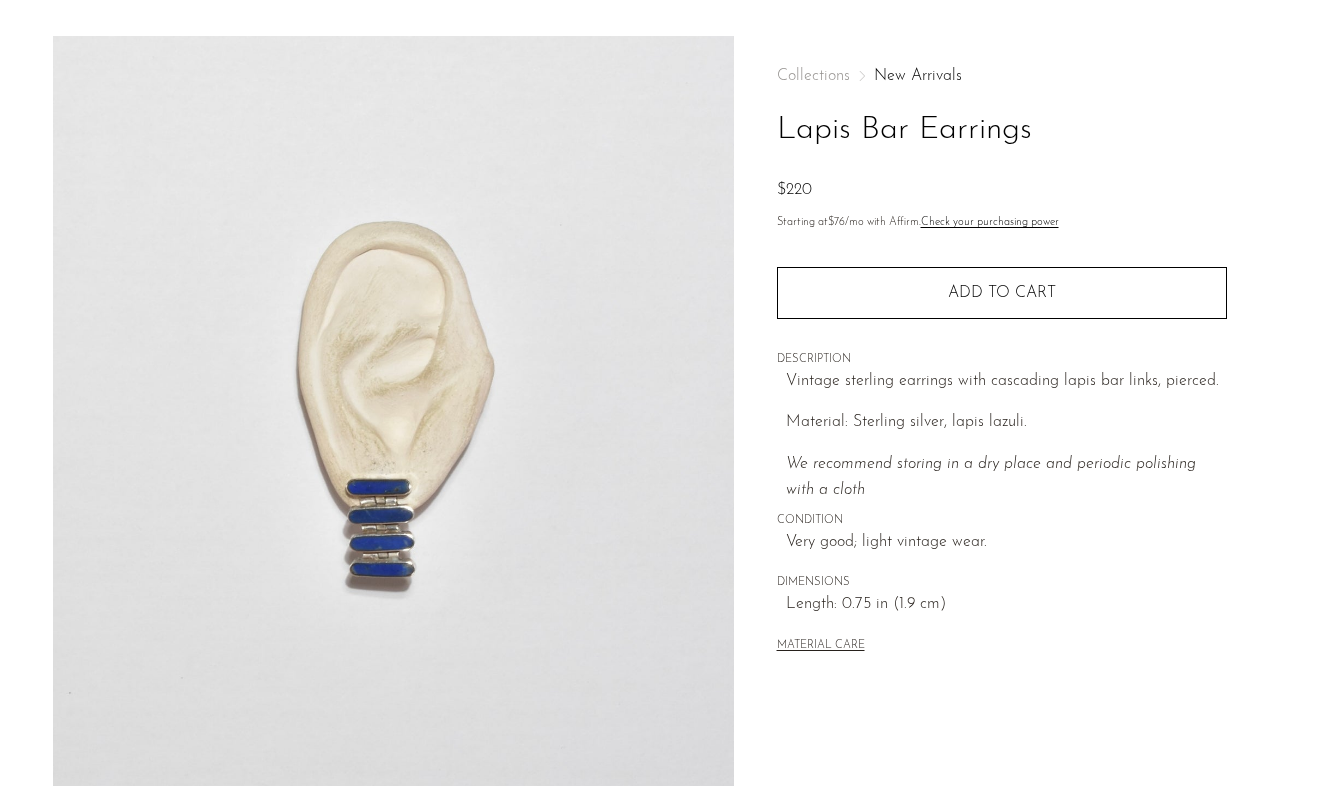 click on "Collections
New Arrivals
Lapis Bar Earrings
$220
Starting at  $76 /mo with Affirm.  Check your purchasing power
Quantity
1
Add to cart" at bounding box center (1002, 363) 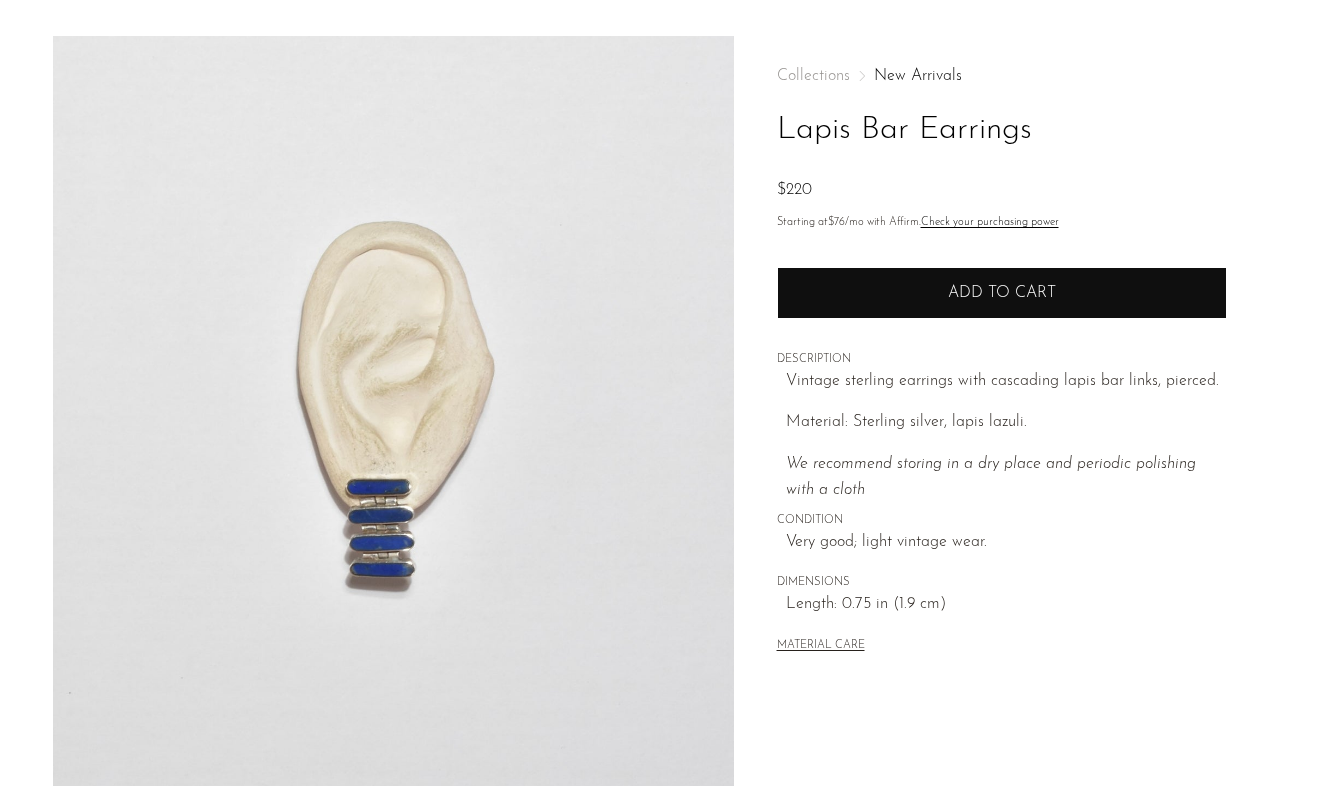 click on "Add to cart" at bounding box center [1002, 293] 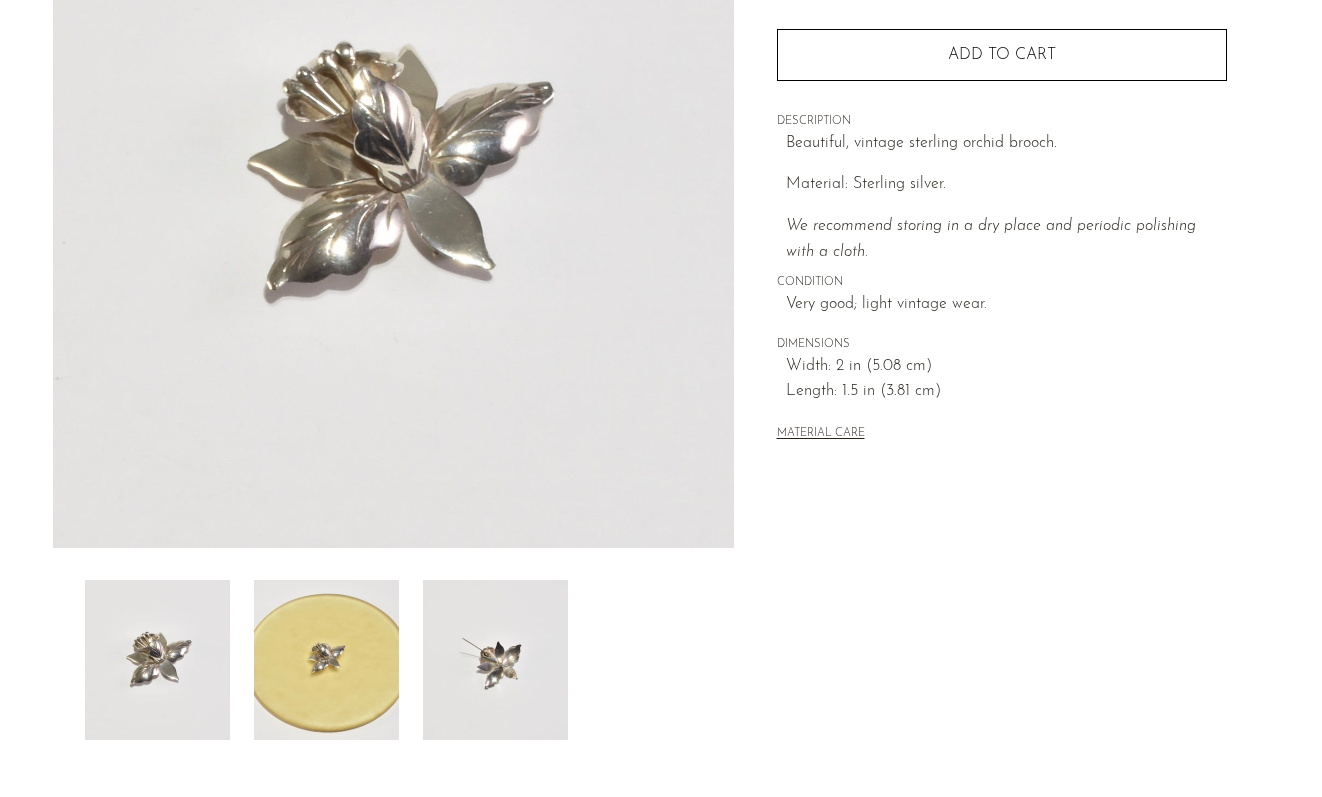 scroll, scrollTop: 336, scrollLeft: 0, axis: vertical 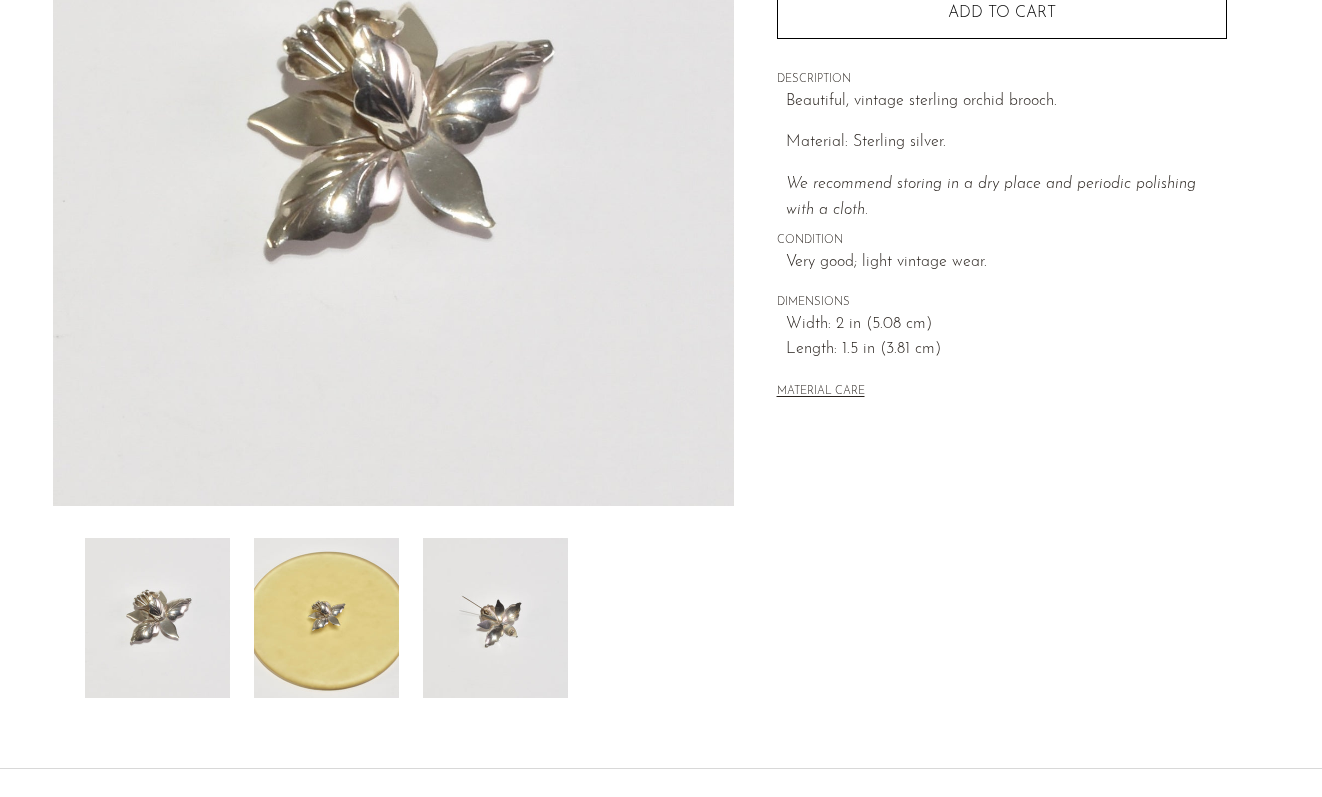 click at bounding box center [495, 618] 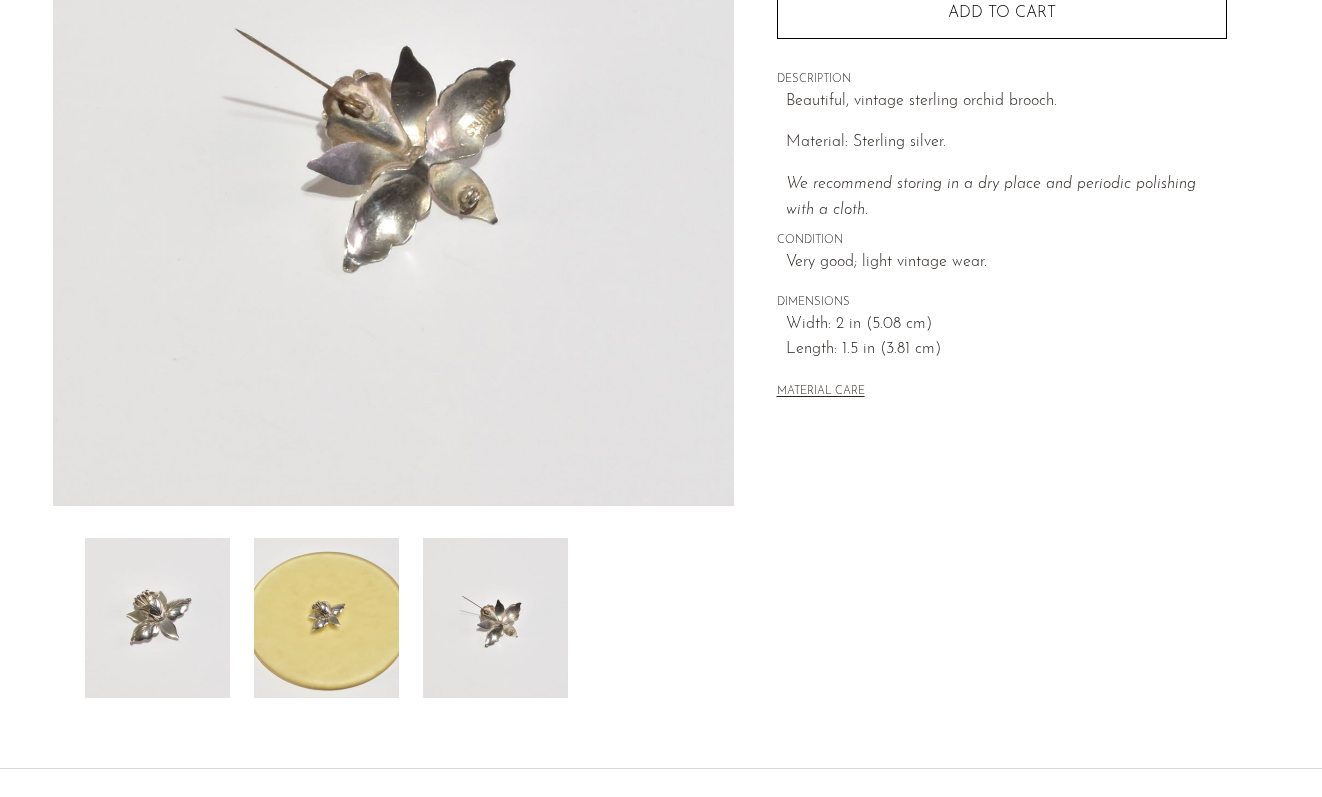 click at bounding box center [326, 618] 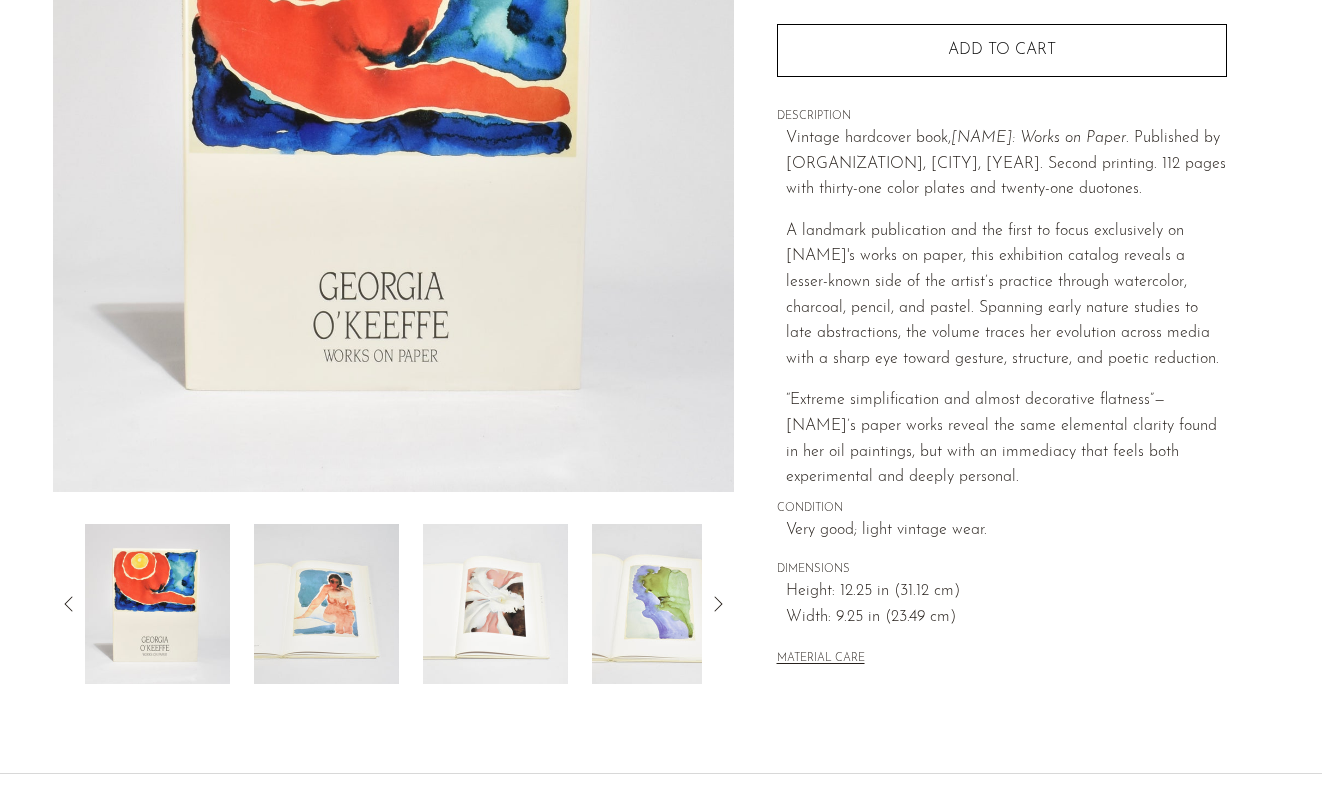 scroll, scrollTop: 366, scrollLeft: 0, axis: vertical 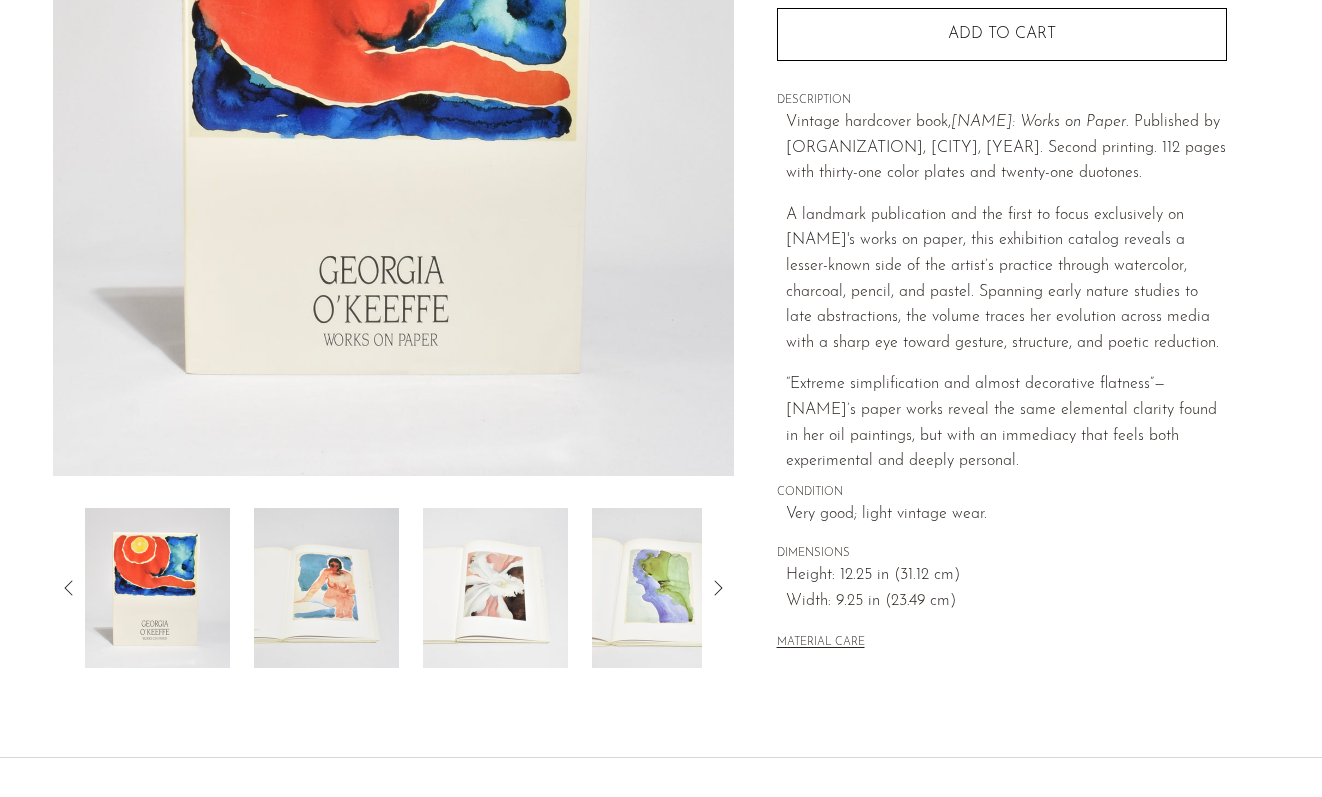 click at bounding box center [326, 588] 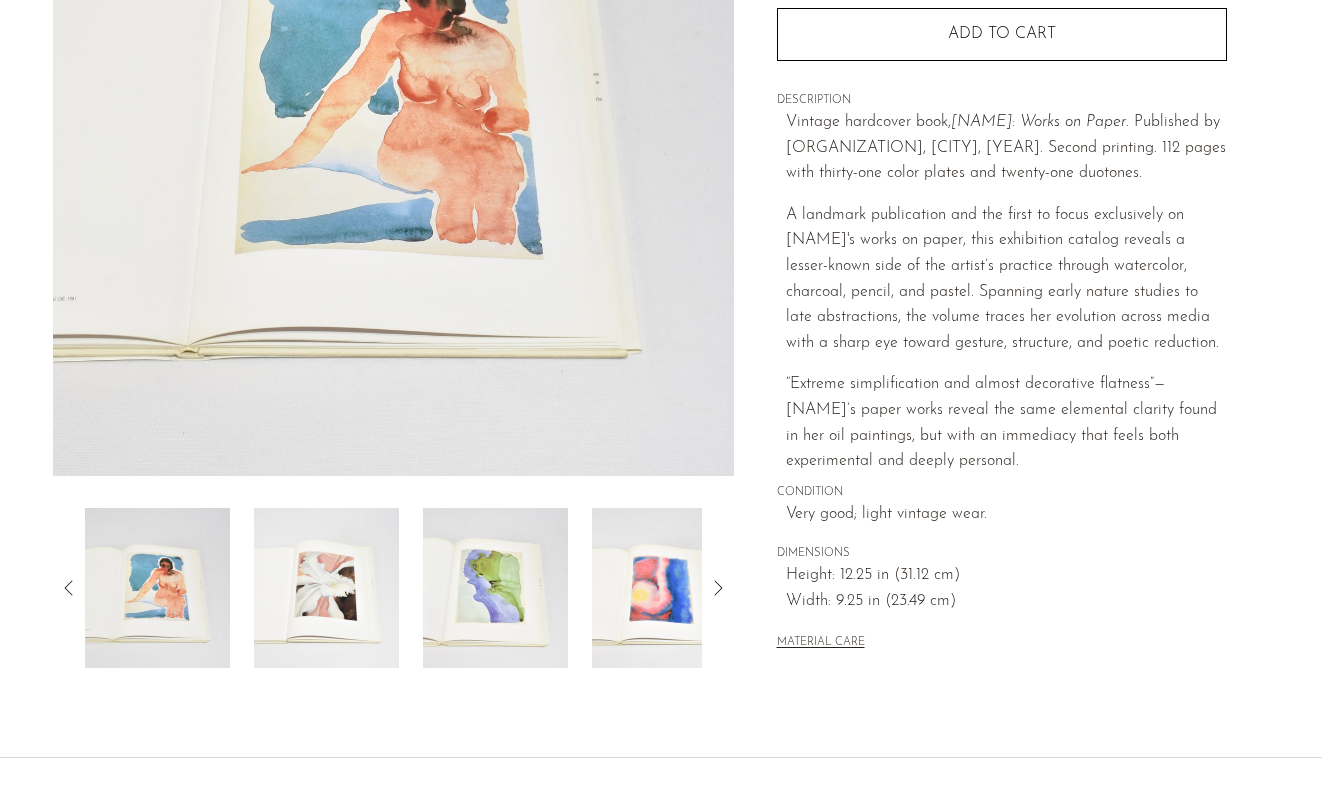 click at bounding box center (495, 588) 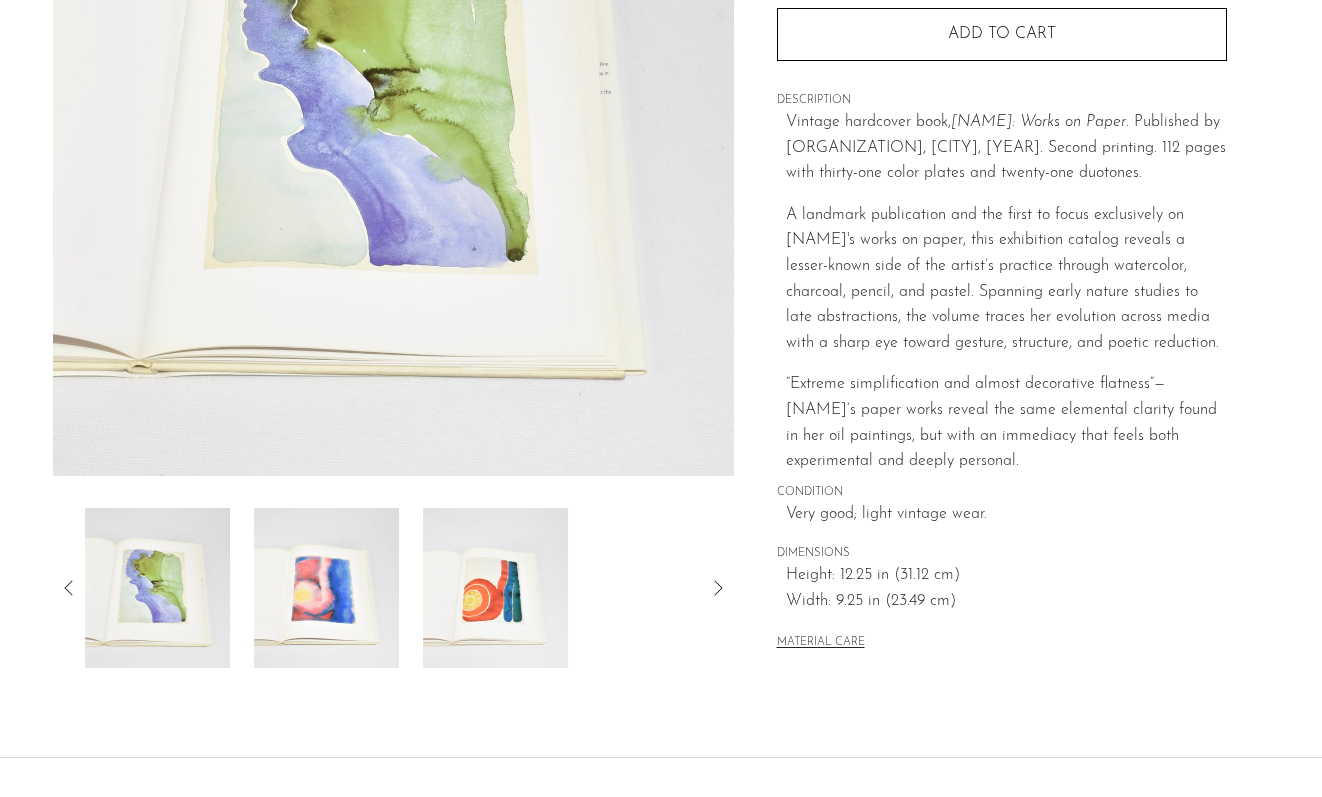 click at bounding box center (495, 588) 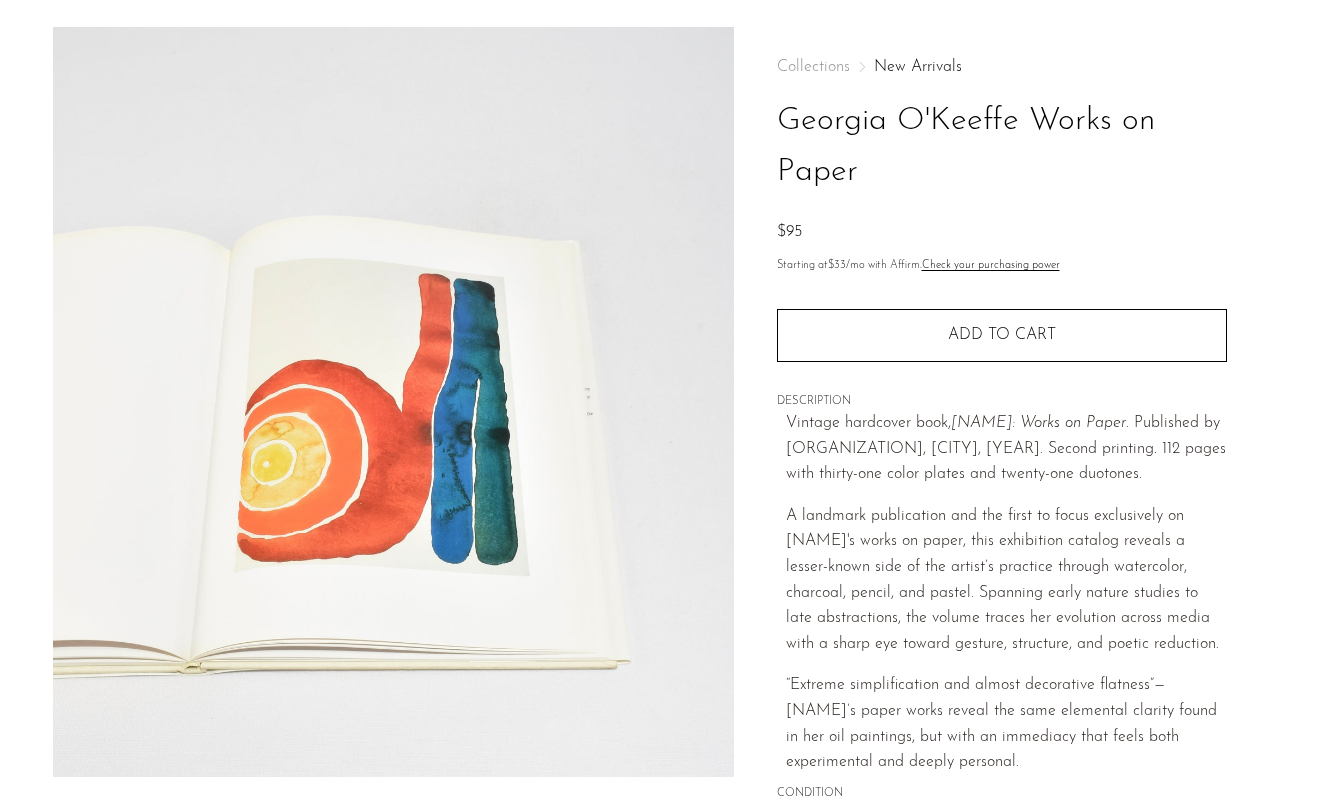 scroll, scrollTop: 37, scrollLeft: 0, axis: vertical 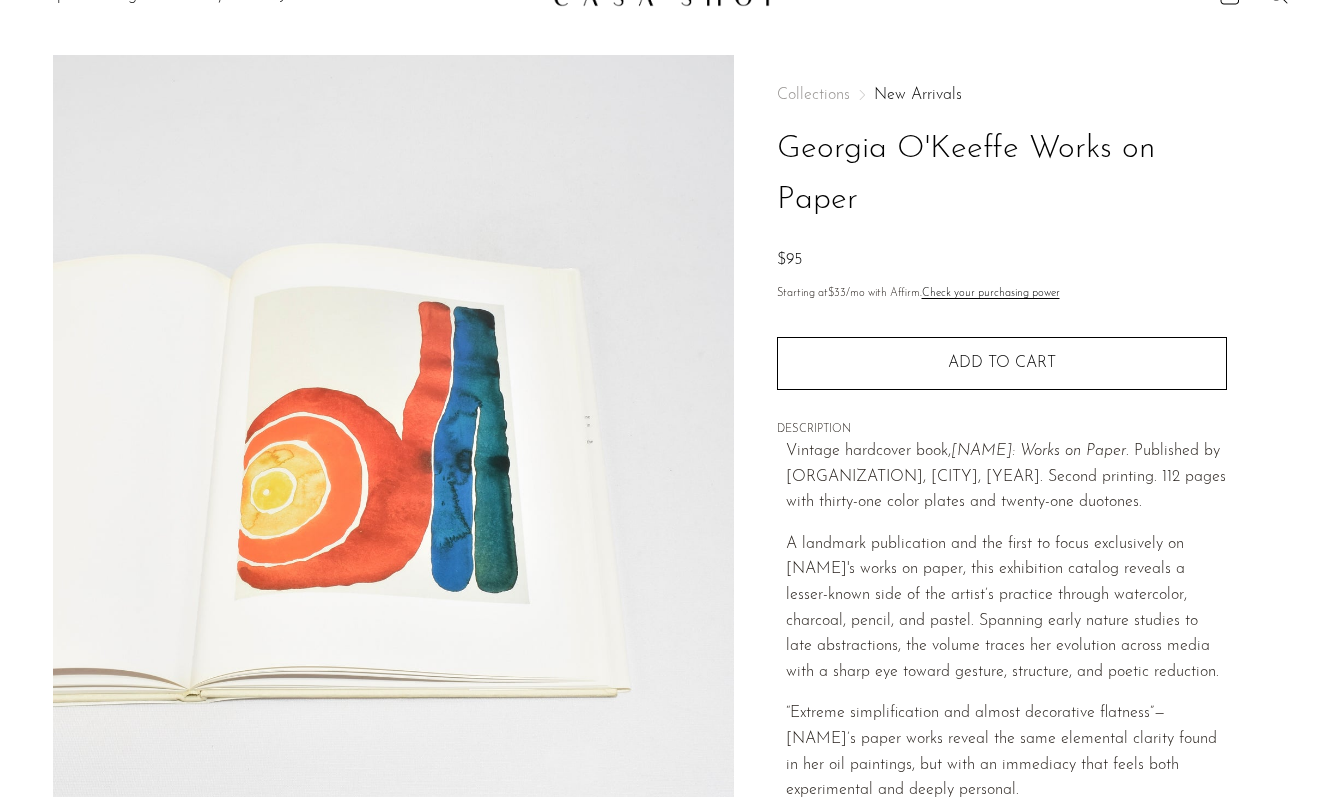 click on "Quantity
1
Add to cart" at bounding box center (1002, 351) 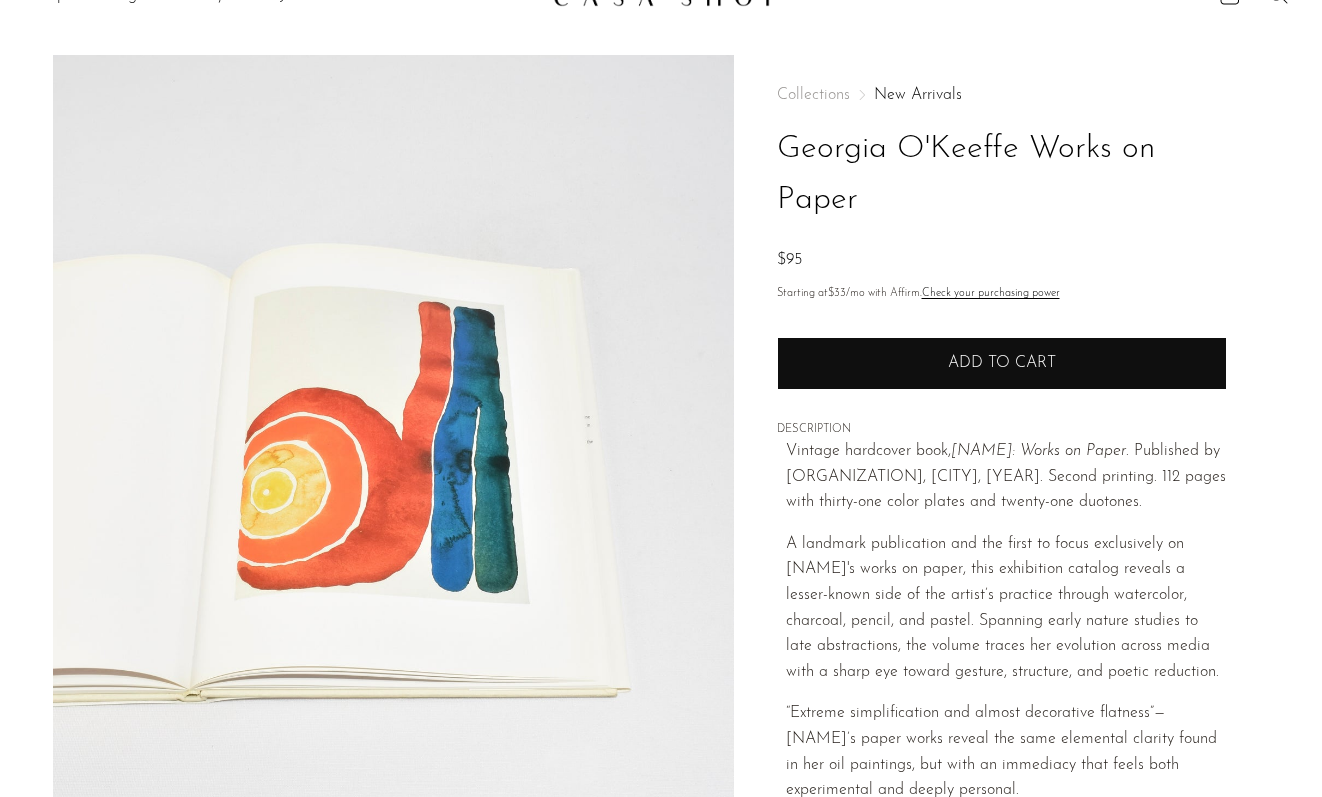 click on "Add to cart" at bounding box center [1002, 363] 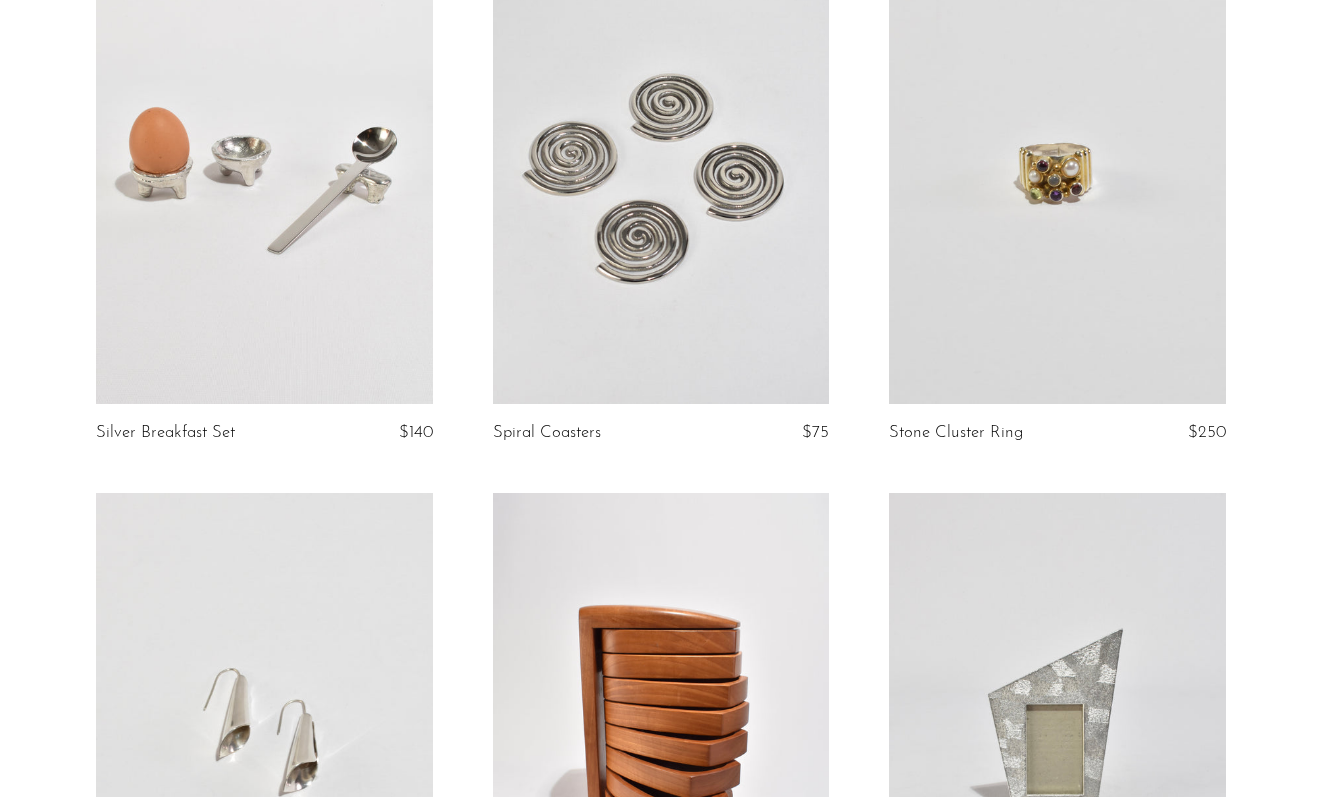 scroll, scrollTop: 1366, scrollLeft: 0, axis: vertical 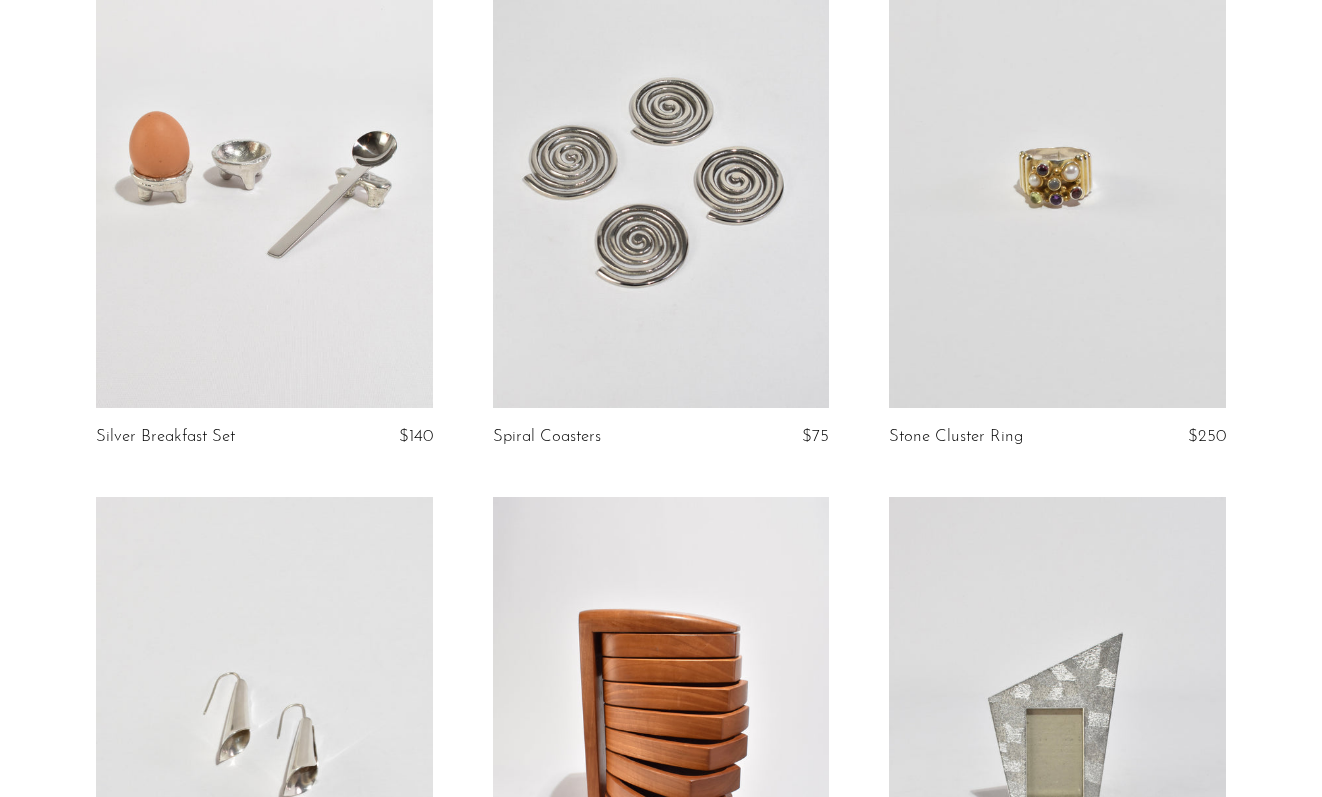 click at bounding box center (661, 172) 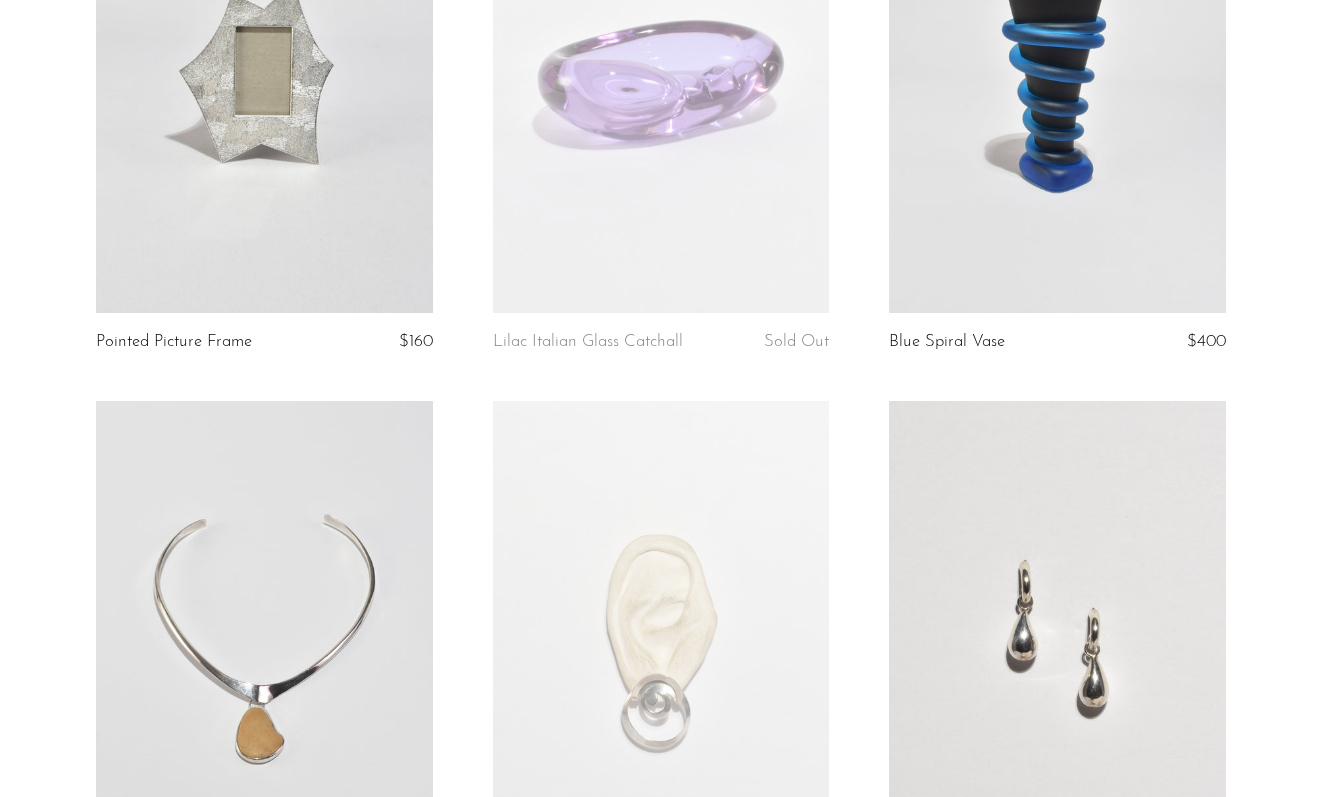 scroll, scrollTop: 0, scrollLeft: 0, axis: both 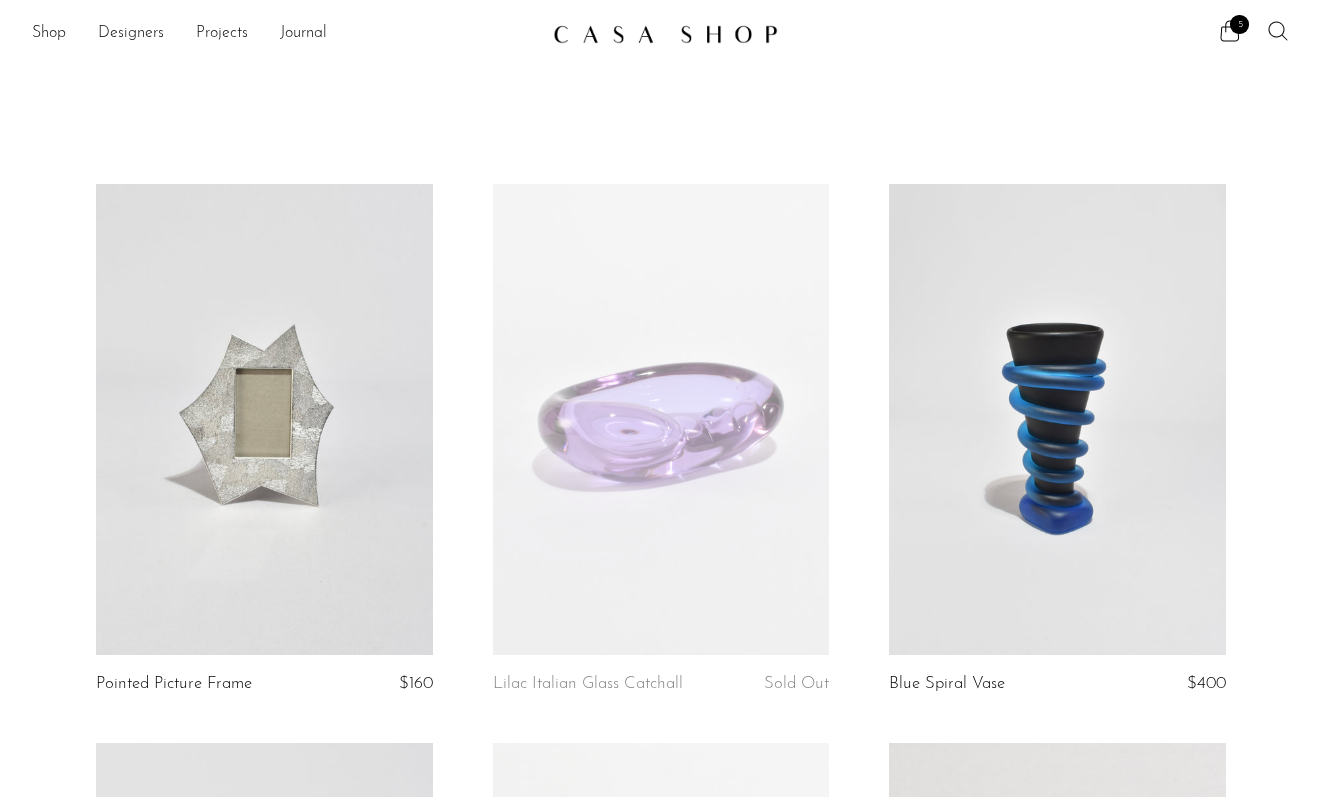 click 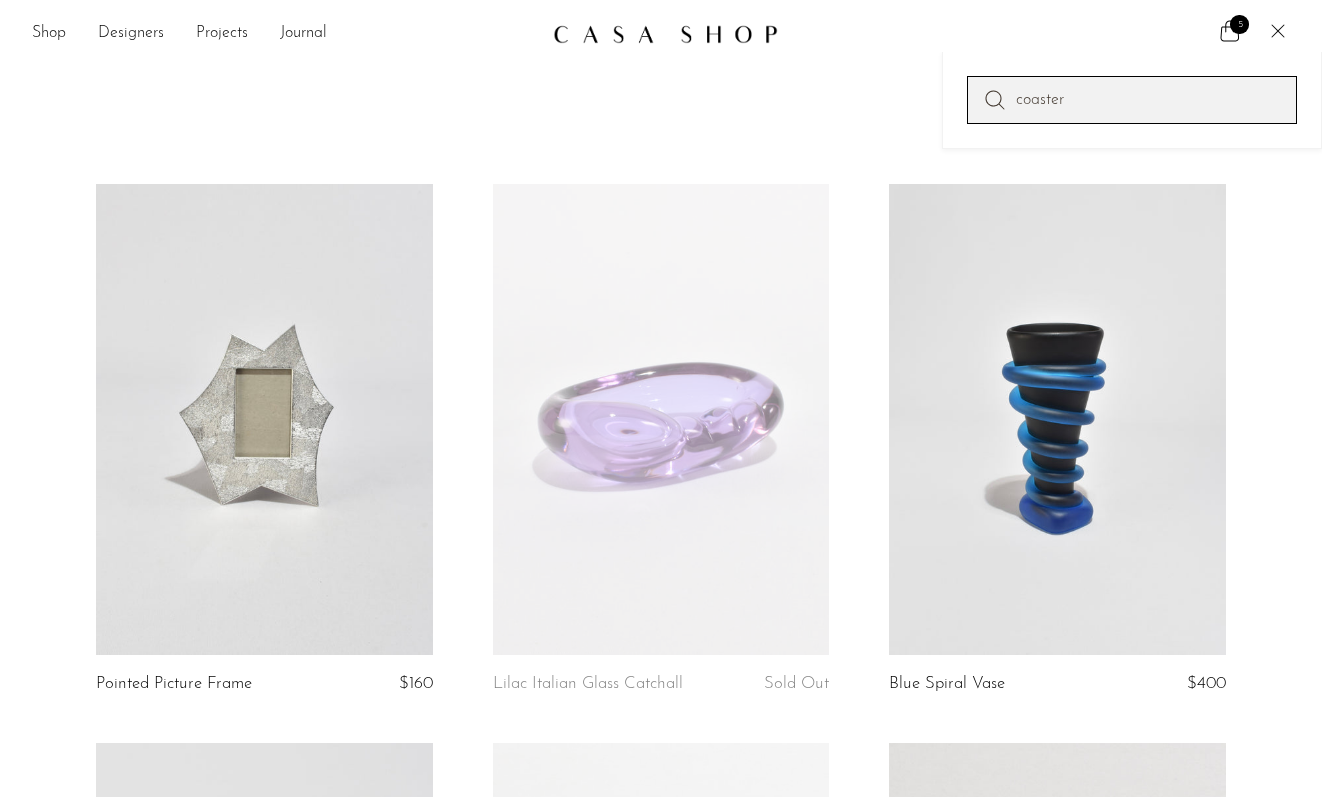type on "coaster" 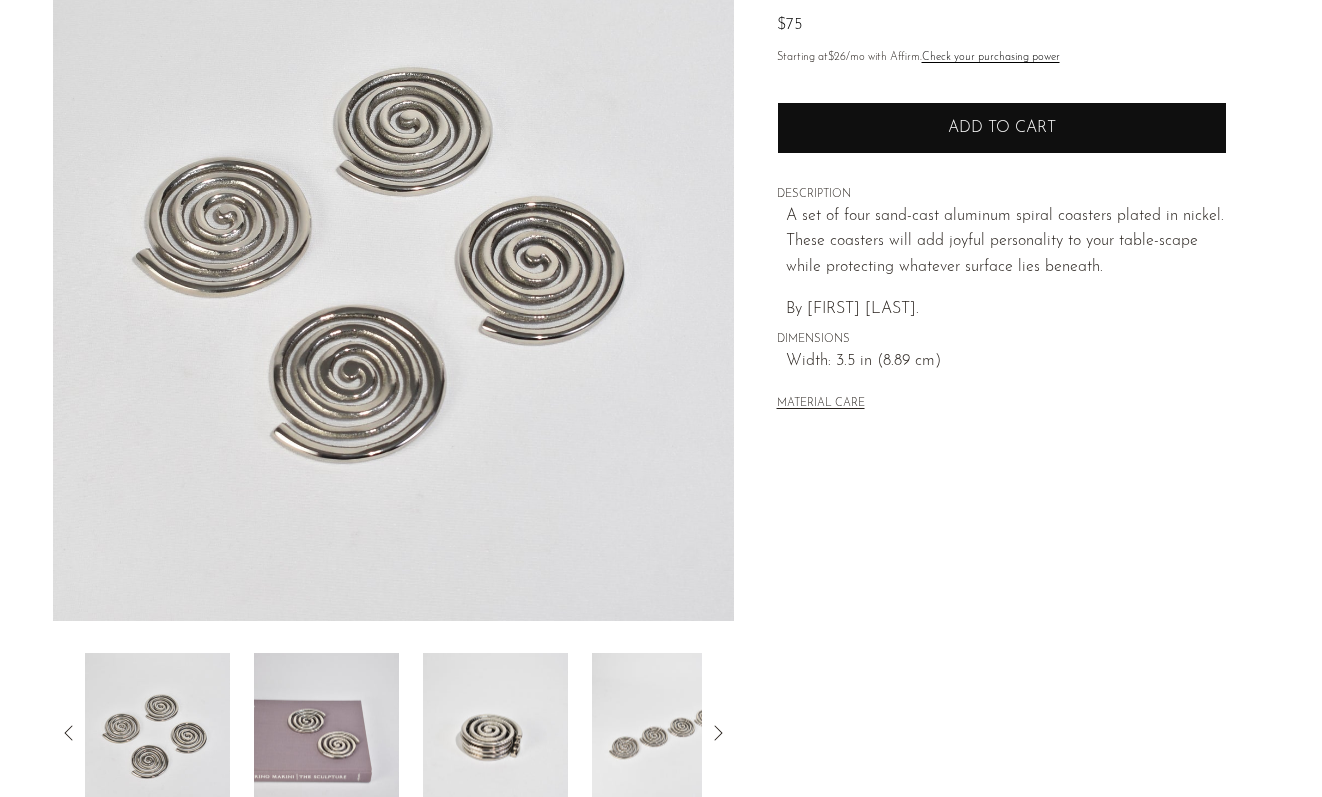 scroll, scrollTop: 217, scrollLeft: 0, axis: vertical 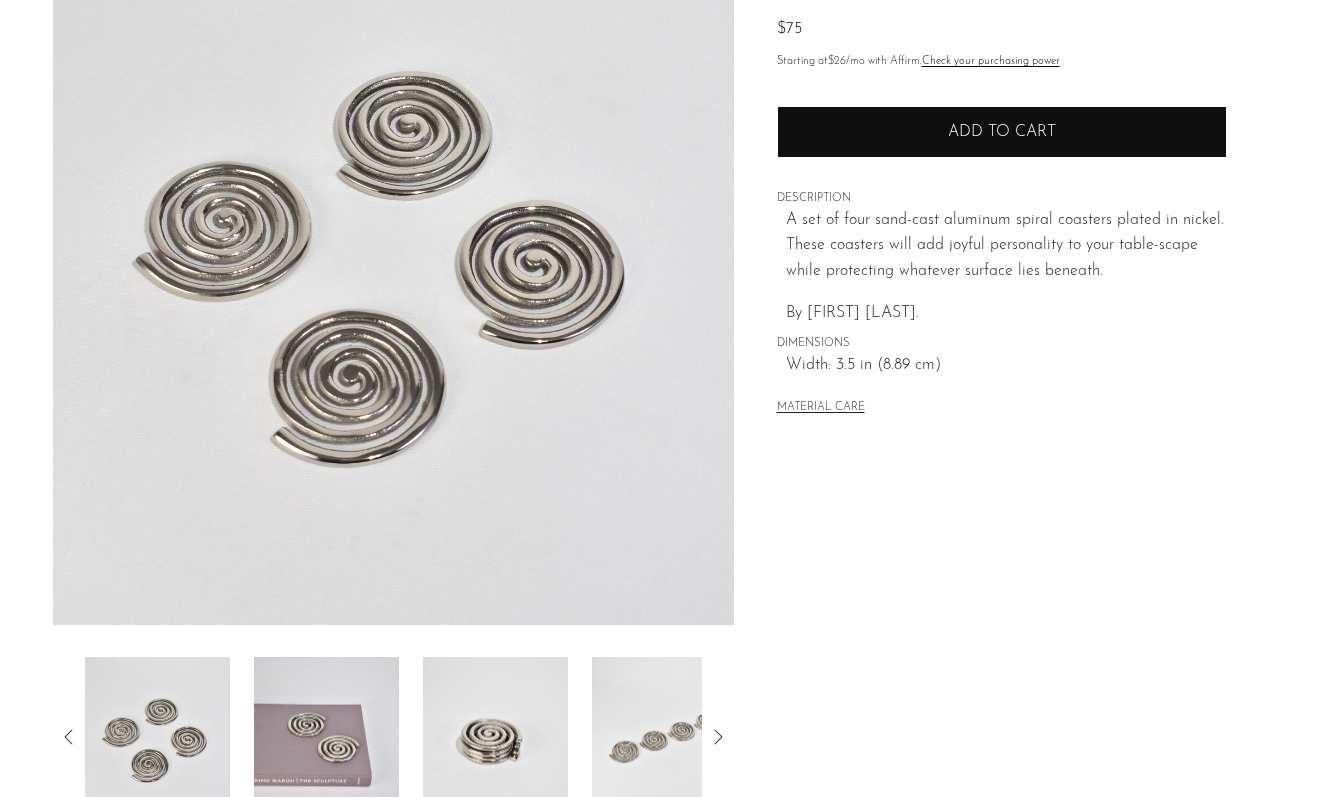 click on "Add to cart" at bounding box center [1002, 132] 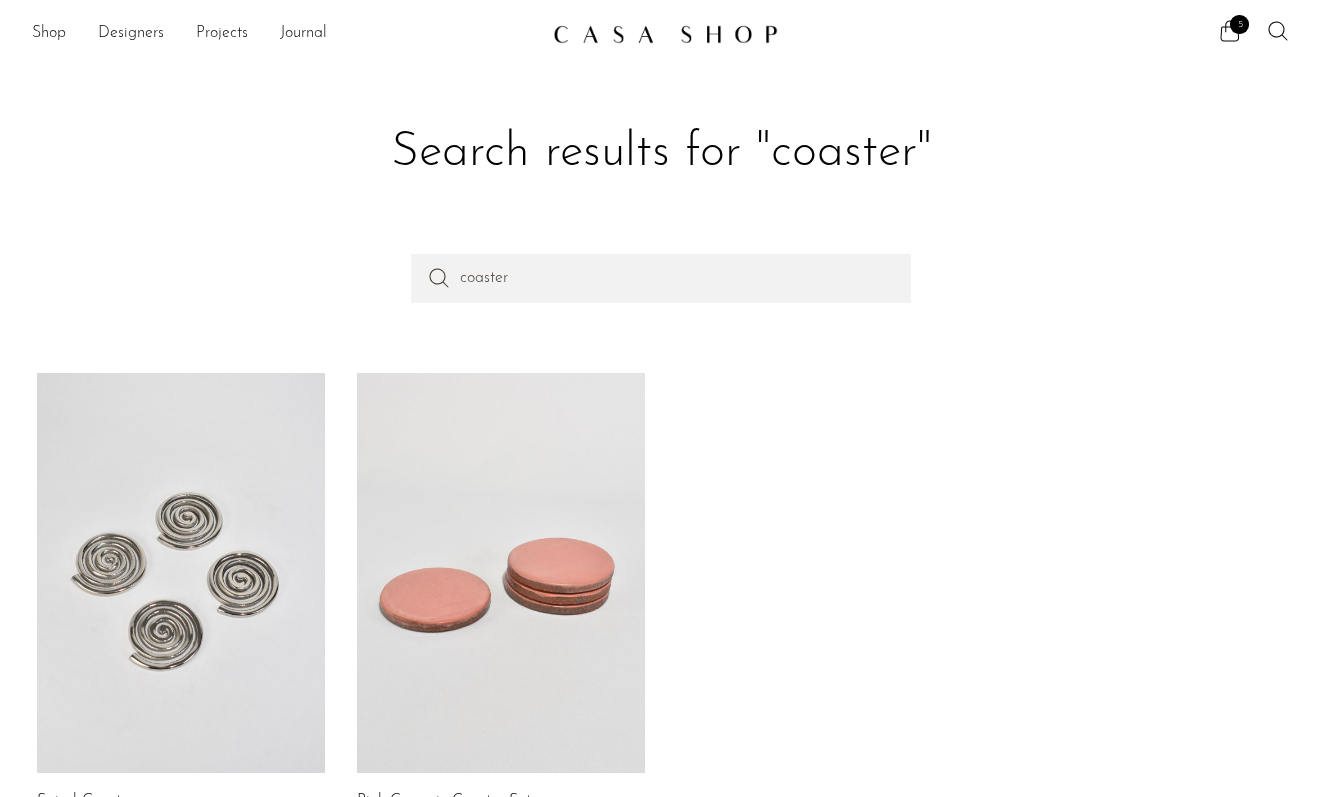 scroll, scrollTop: 205, scrollLeft: 0, axis: vertical 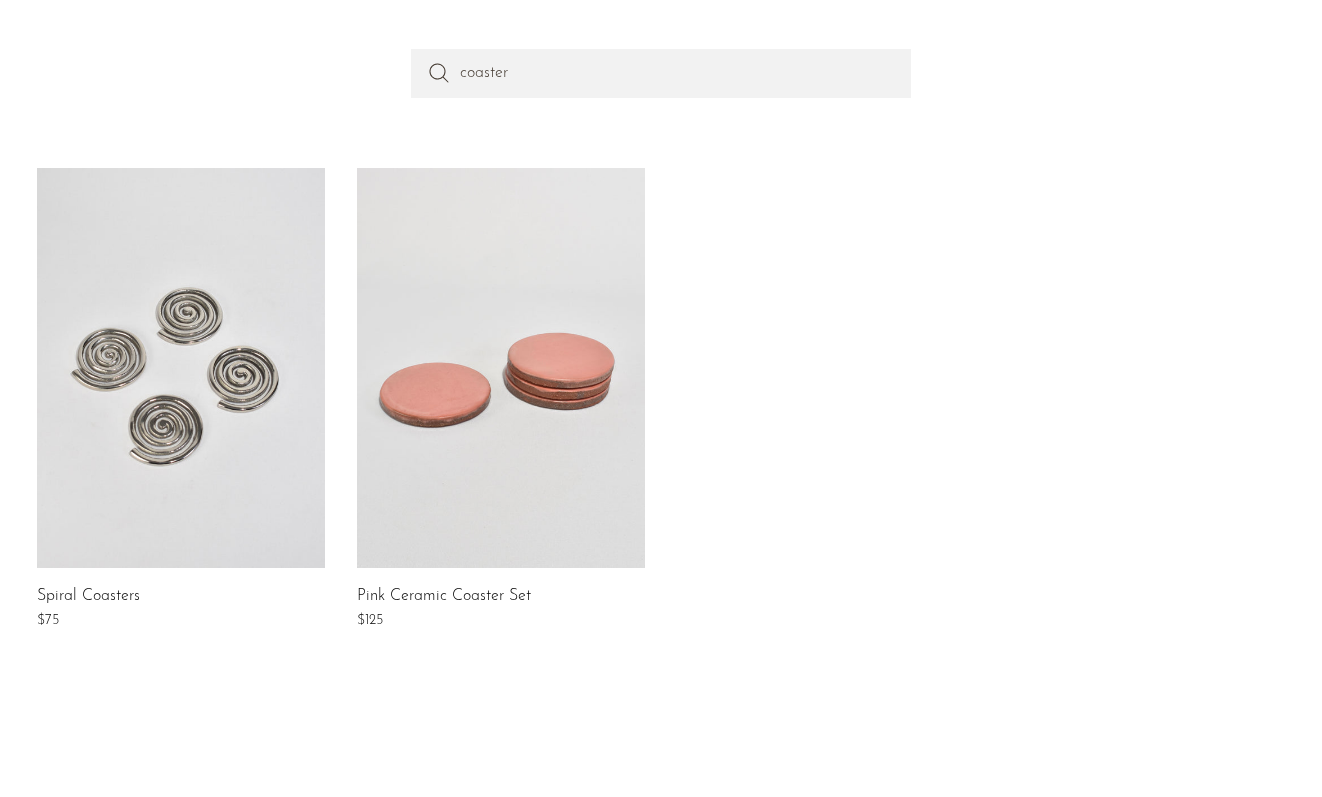click at bounding box center (501, 368) 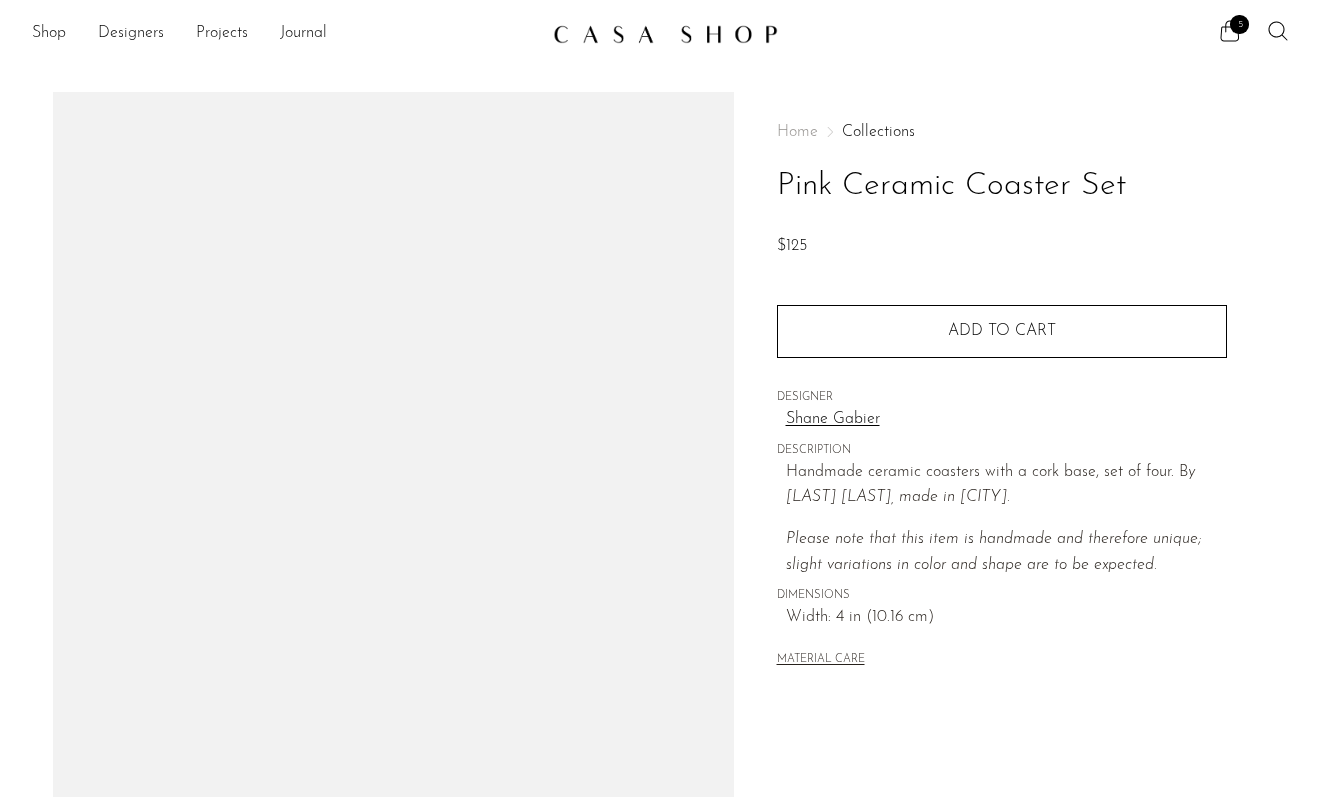 scroll, scrollTop: 0, scrollLeft: 0, axis: both 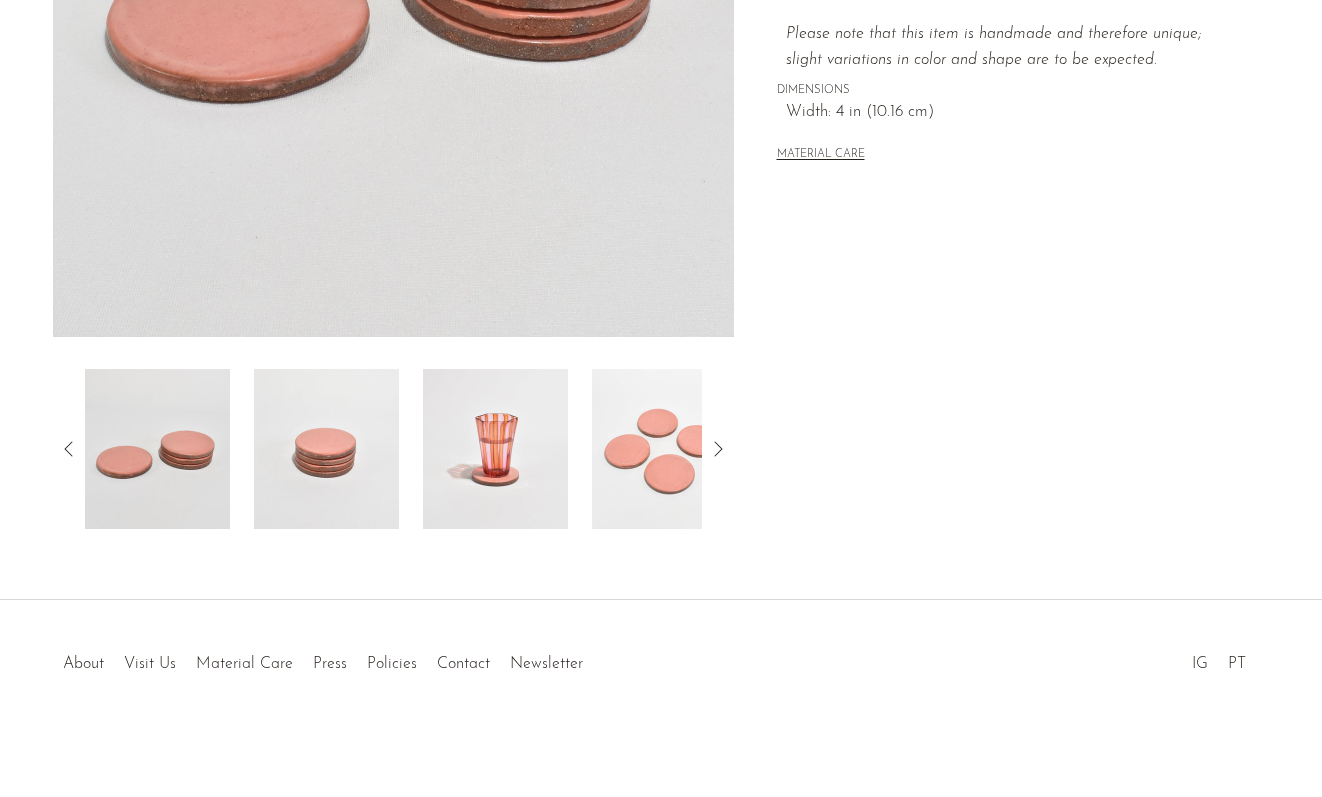 click at bounding box center (495, 449) 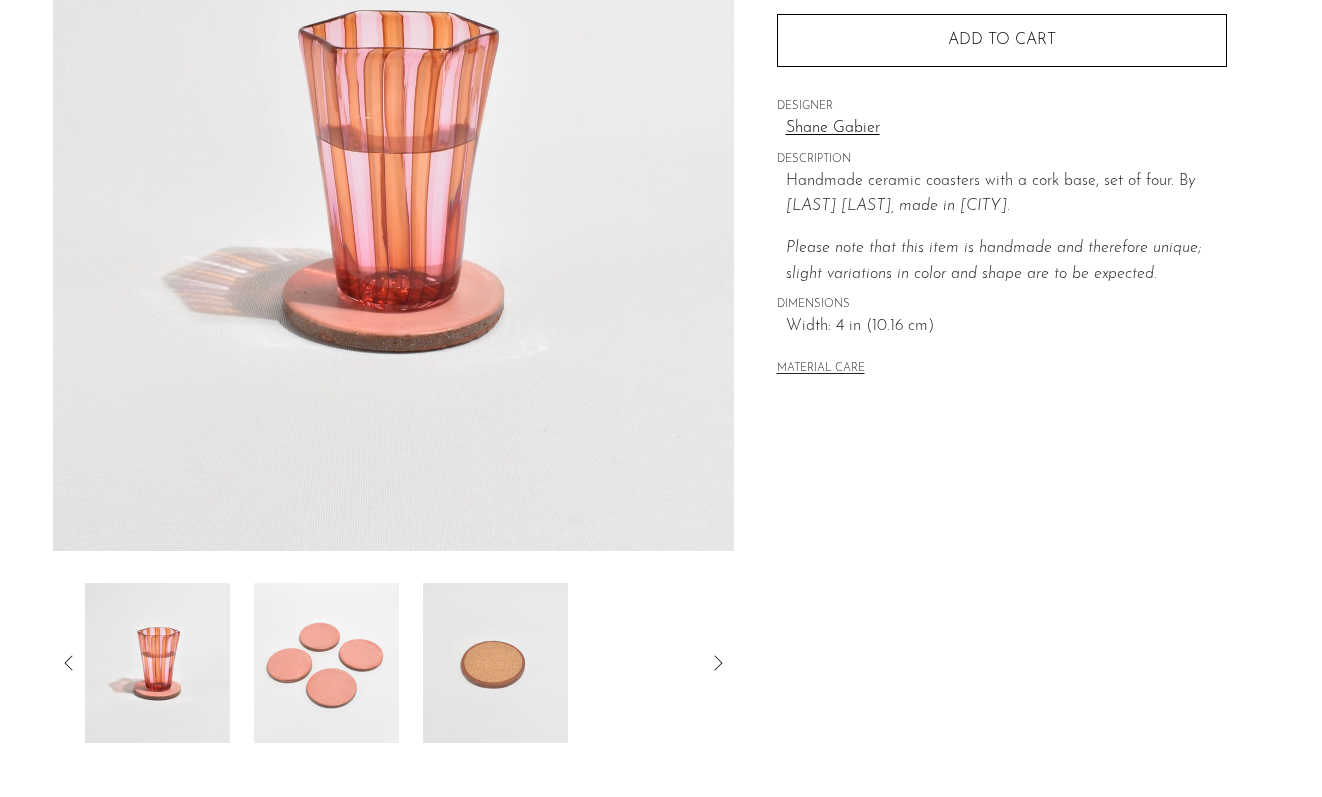 scroll, scrollTop: 0, scrollLeft: 0, axis: both 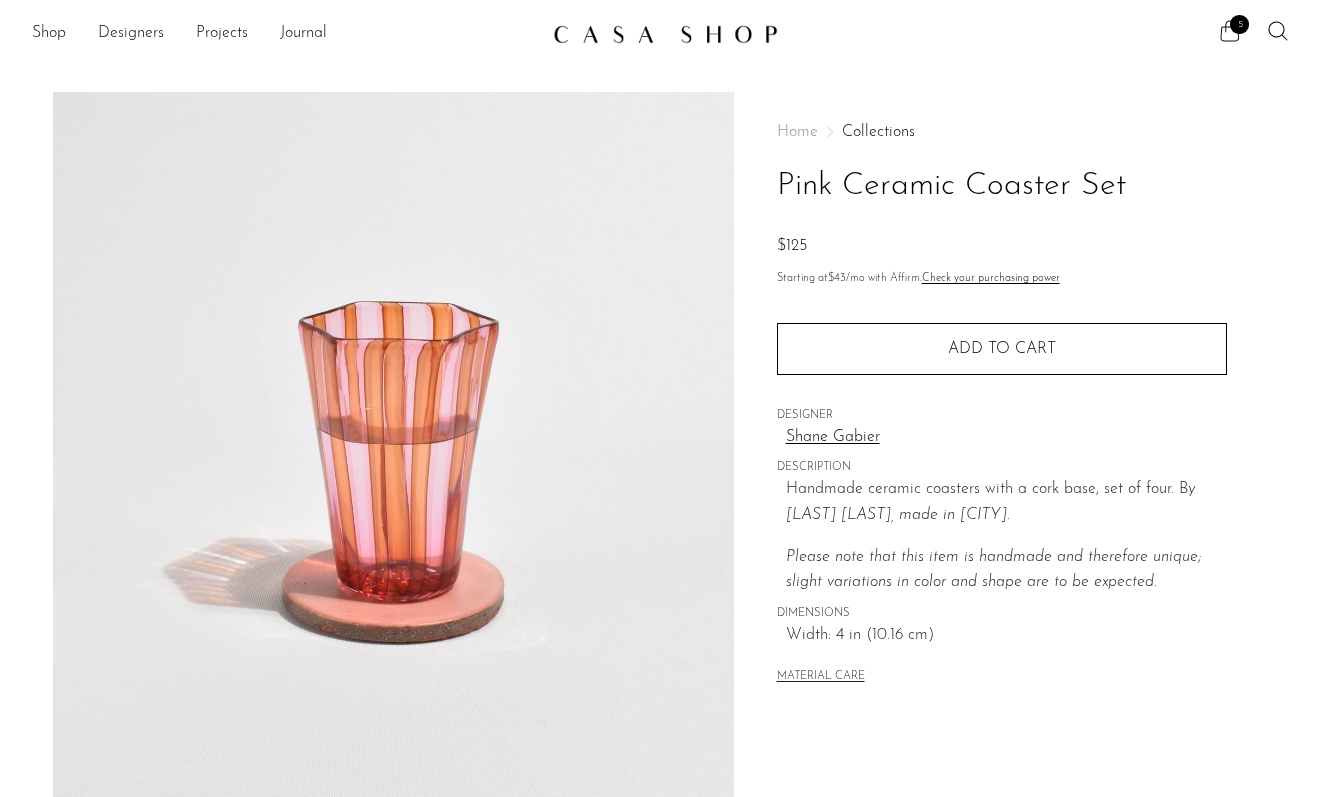 click on "5" at bounding box center (1239, 24) 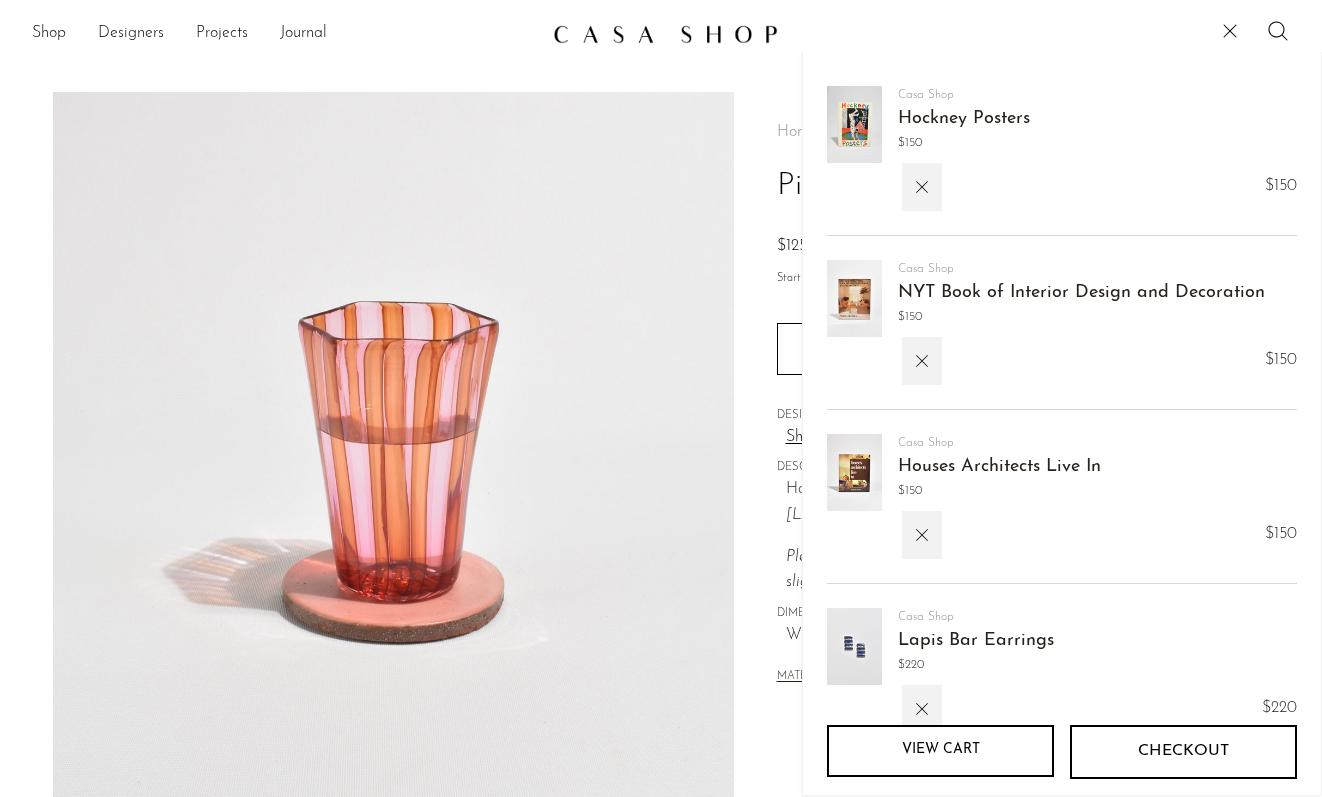 scroll, scrollTop: 157, scrollLeft: 0, axis: vertical 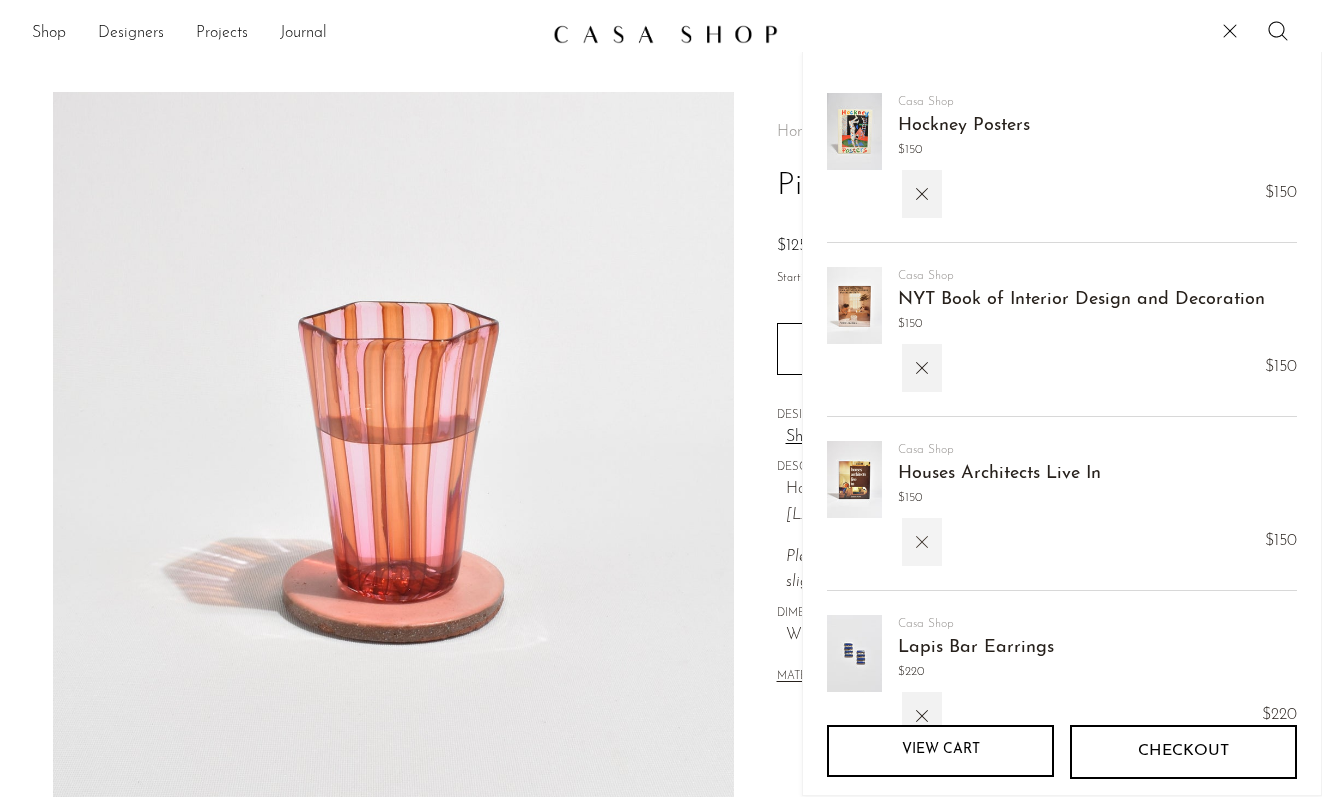 click 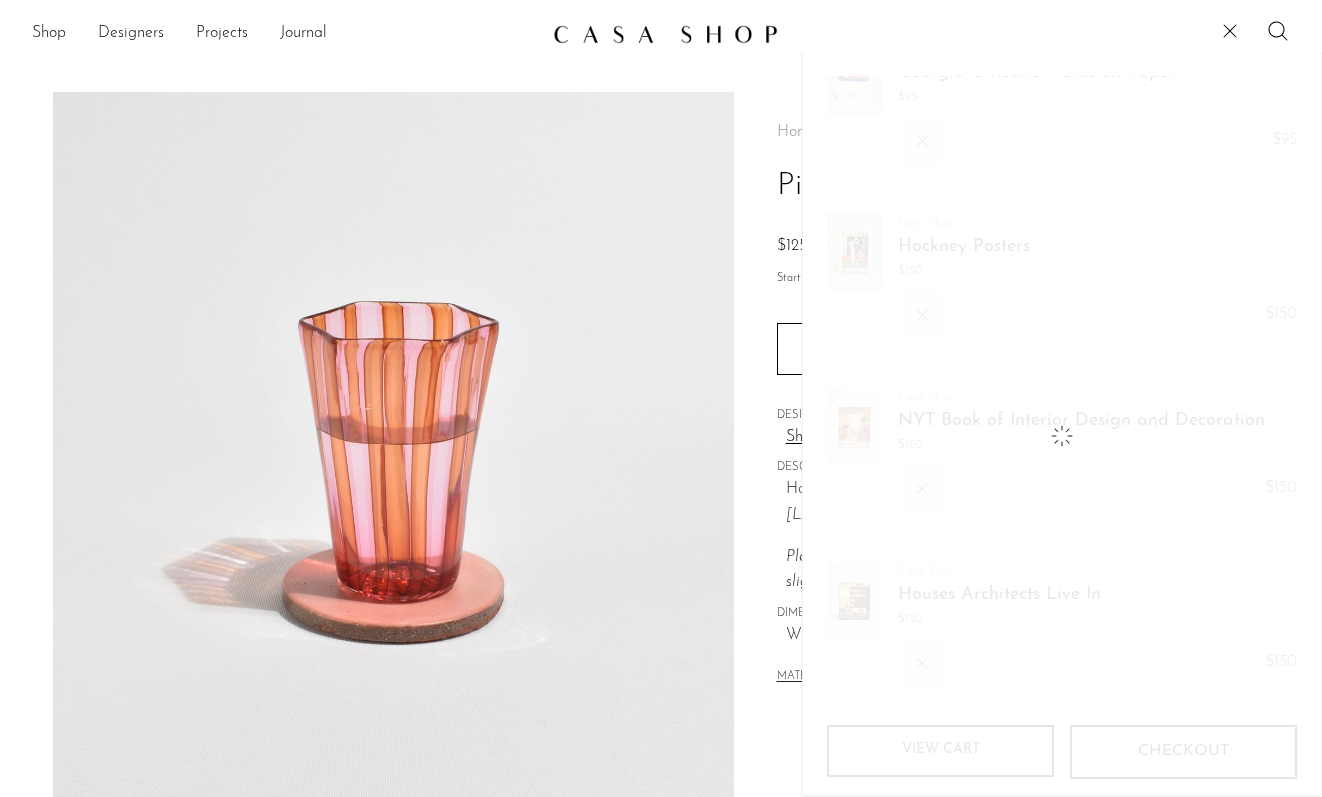 scroll, scrollTop: 0, scrollLeft: 0, axis: both 